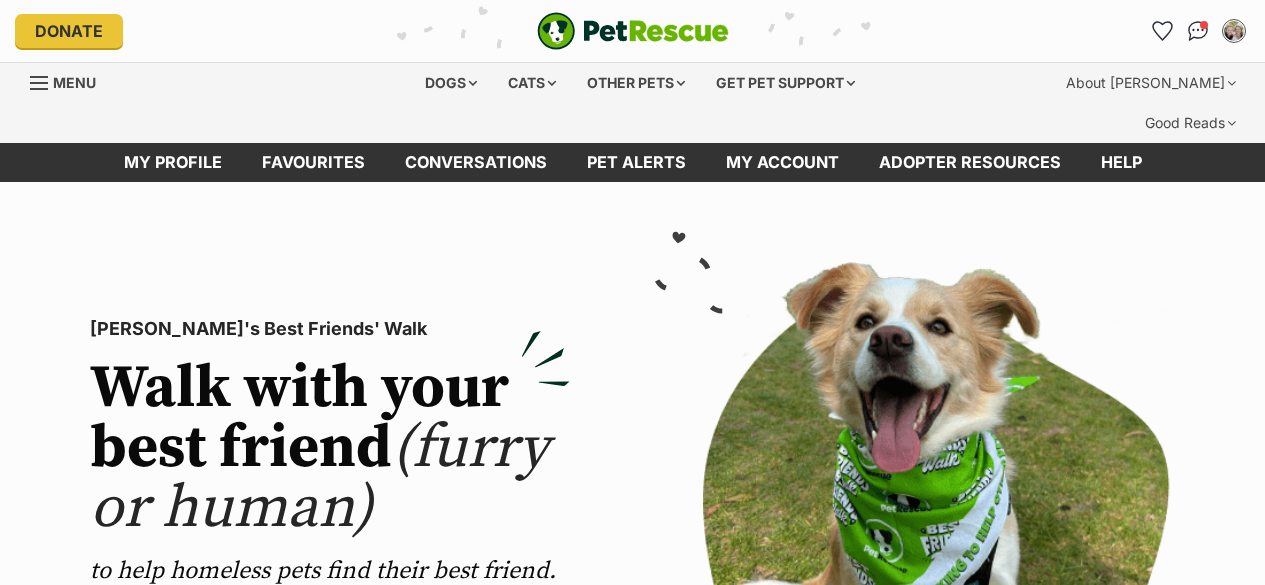 scroll, scrollTop: 0, scrollLeft: 0, axis: both 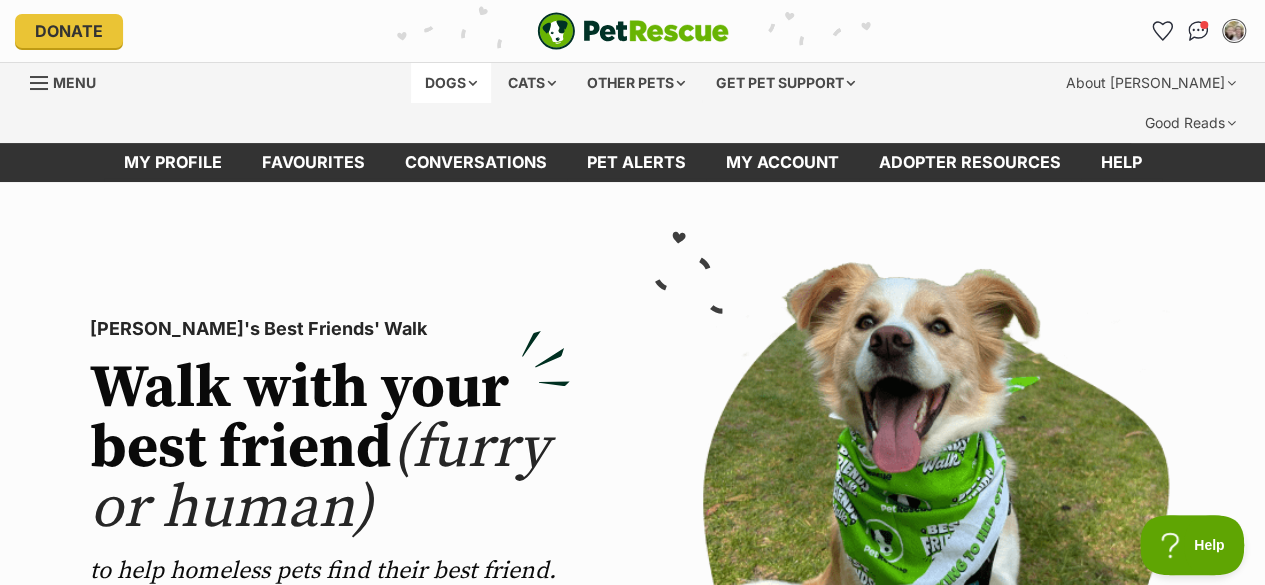 click on "Dogs" at bounding box center (451, 83) 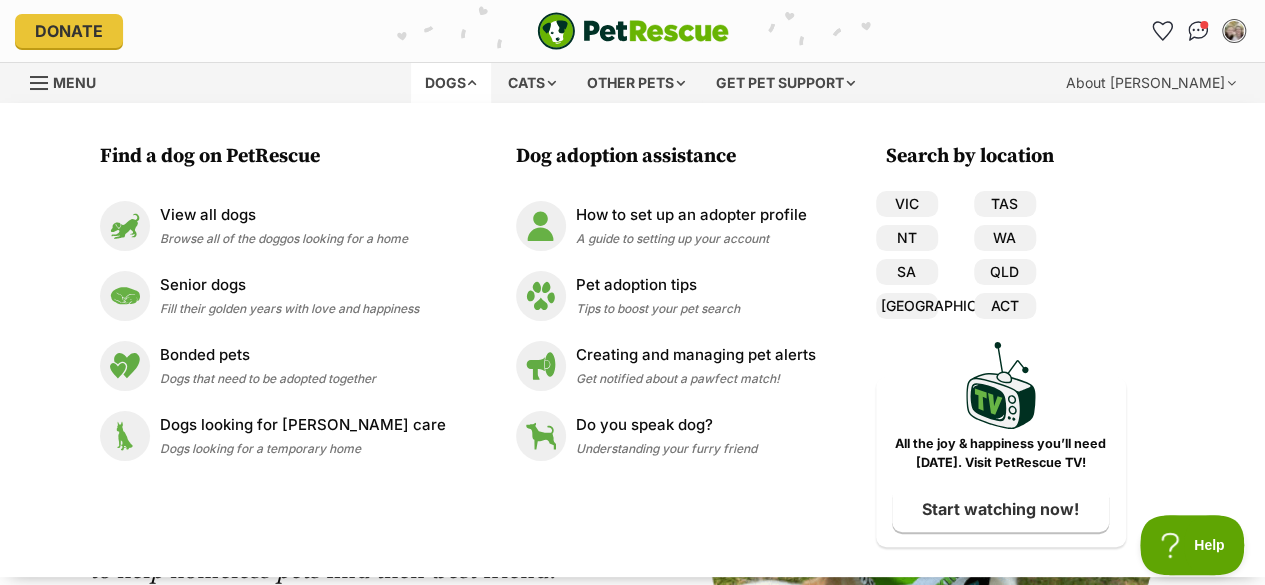 scroll, scrollTop: 0, scrollLeft: 0, axis: both 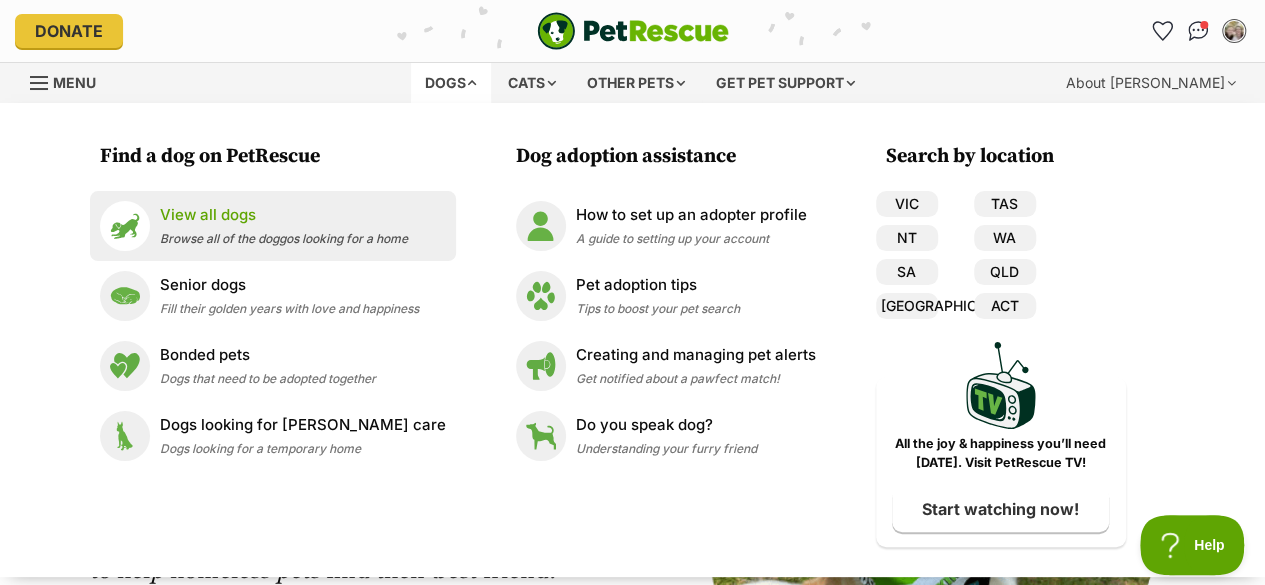 click on "View all dogs" at bounding box center [284, 215] 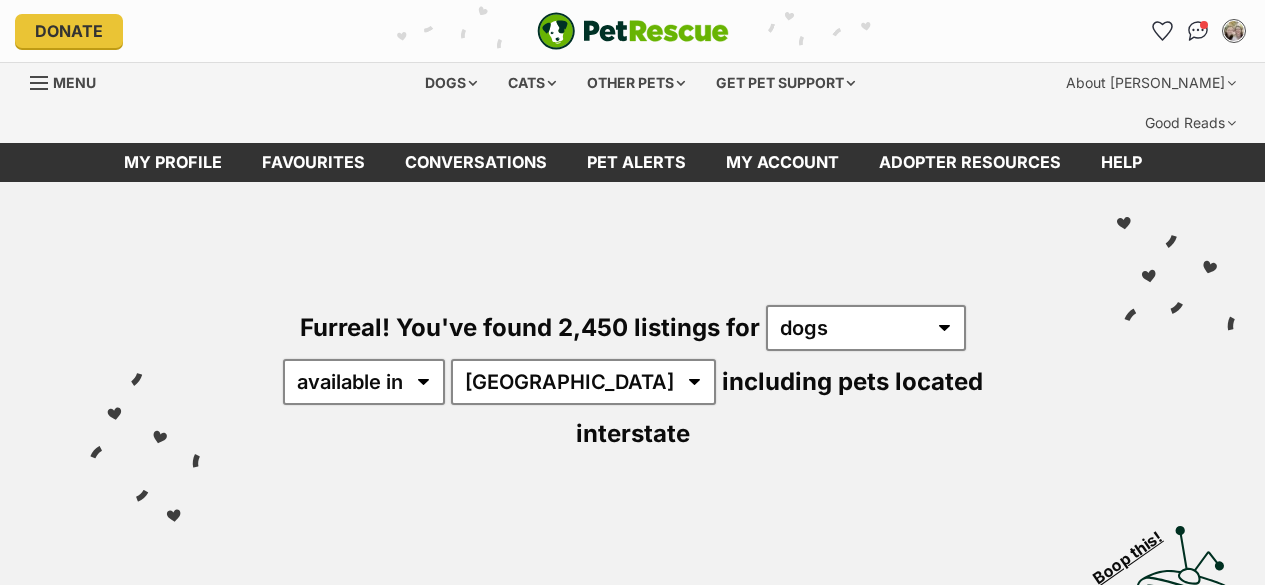 scroll, scrollTop: 0, scrollLeft: 0, axis: both 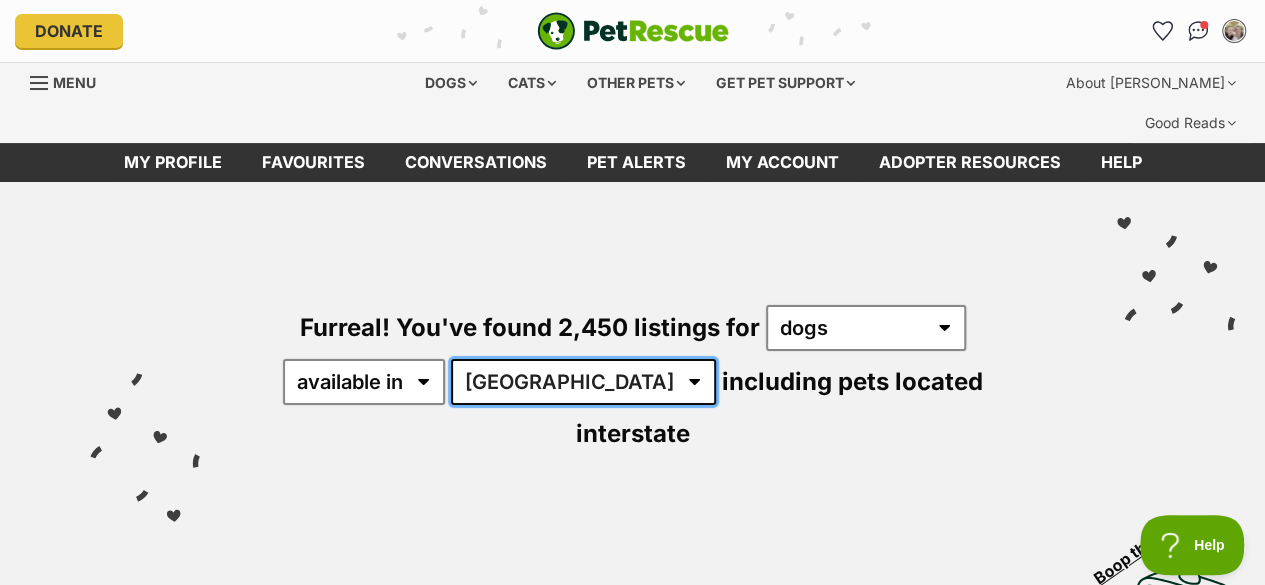 click on "Australia
ACT
NSW
NT
QLD
SA
TAS
VIC
WA" at bounding box center (583, 382) 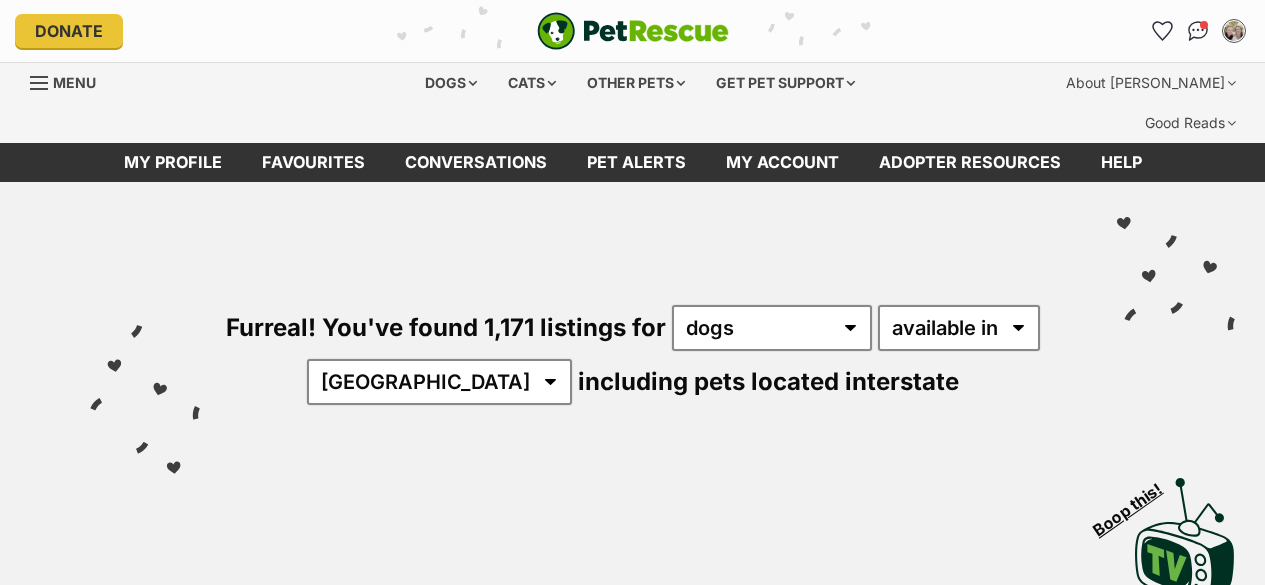 scroll, scrollTop: 0, scrollLeft: 0, axis: both 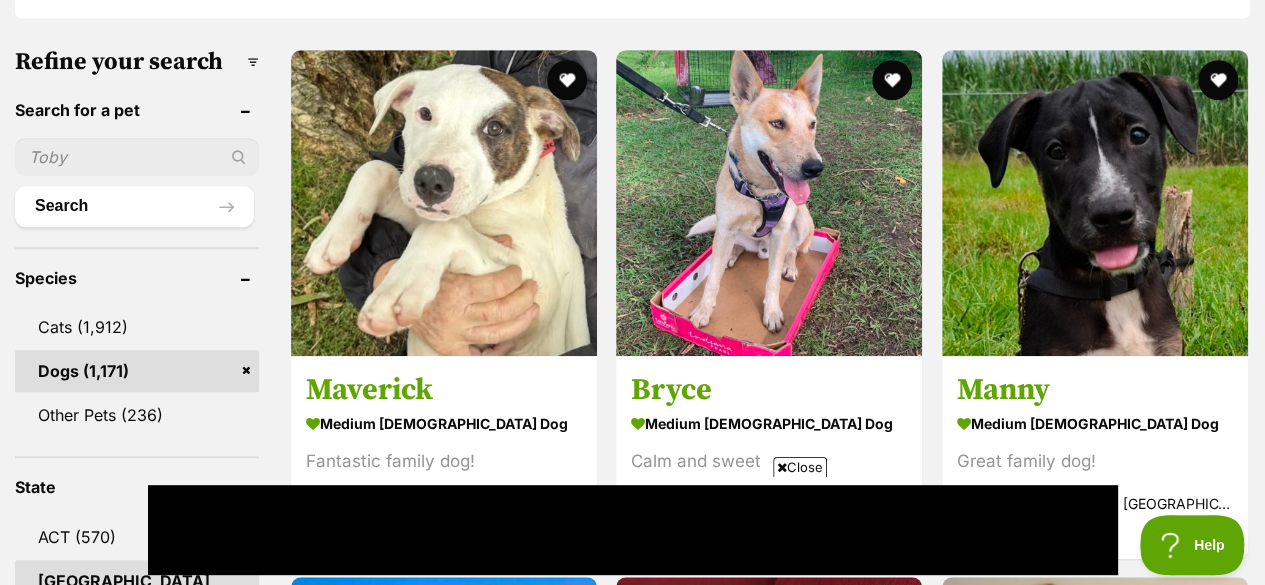 drag, startPoint x: 1279, startPoint y: 41, endPoint x: 1270, endPoint y: 113, distance: 72.56032 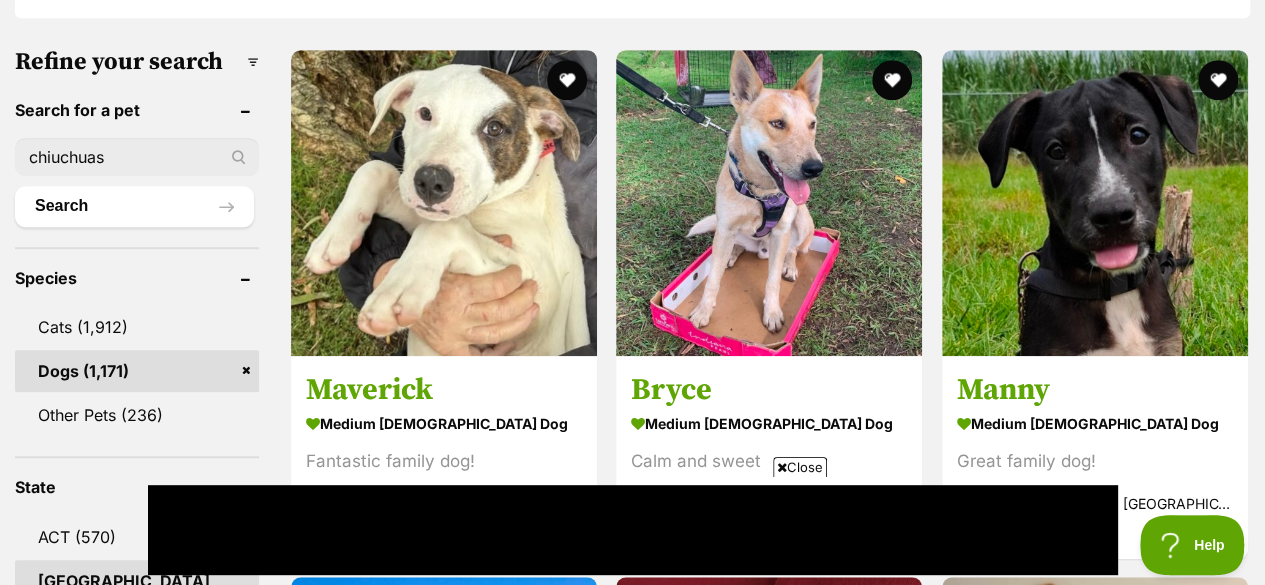 type on "chiuchuas" 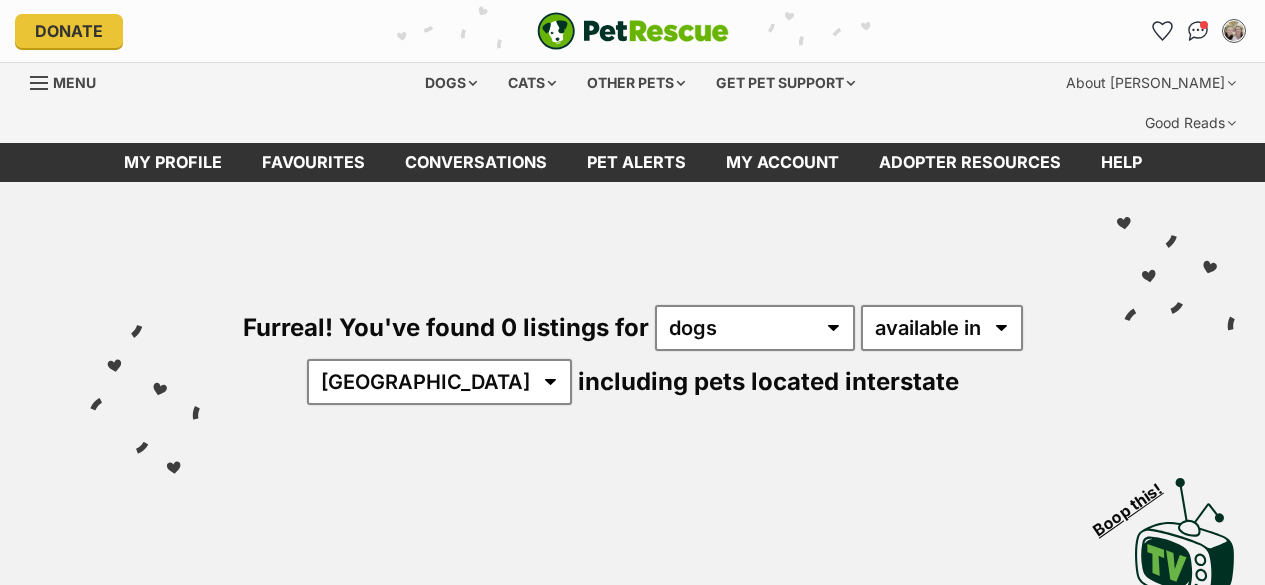scroll, scrollTop: 0, scrollLeft: 0, axis: both 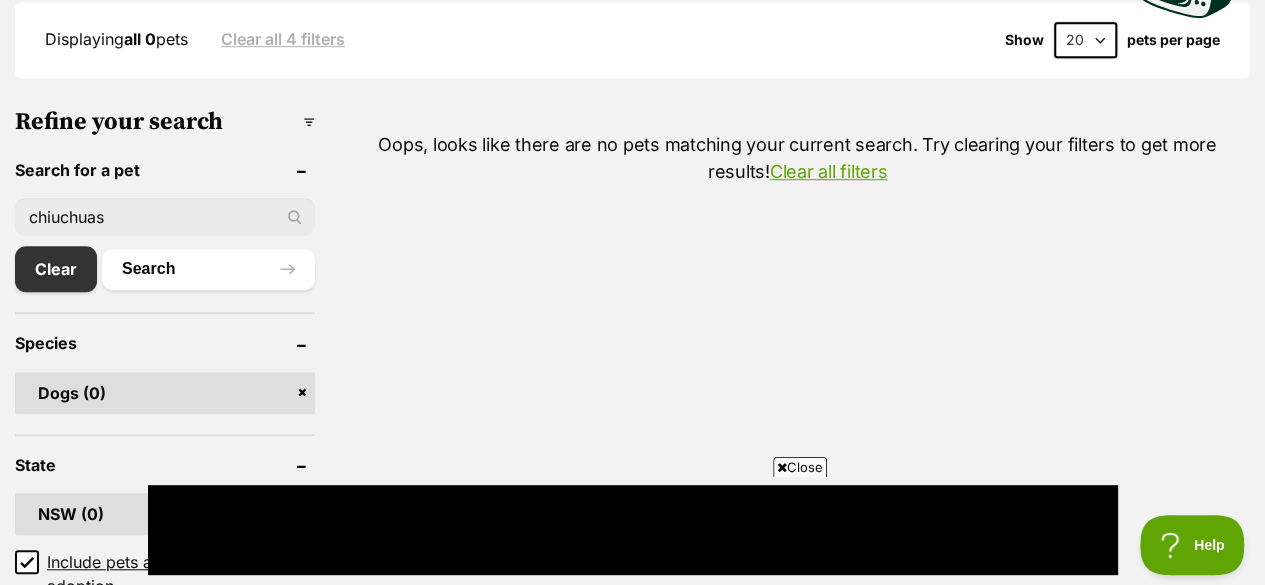 drag, startPoint x: 134, startPoint y: 188, endPoint x: 0, endPoint y: 201, distance: 134.62912 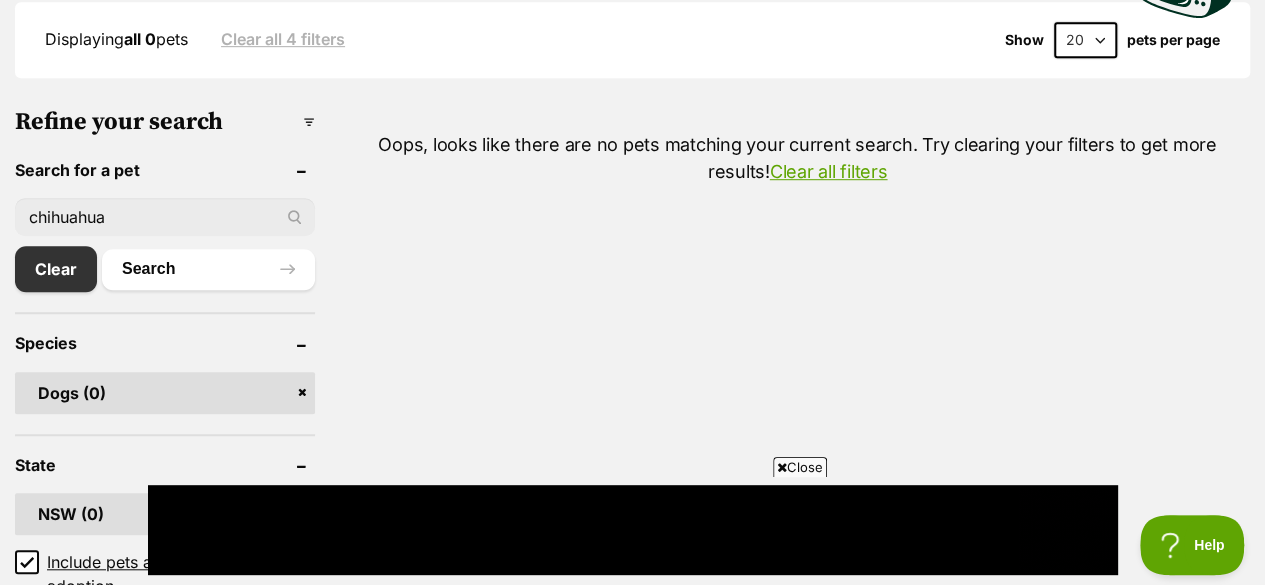 type on "chihuahua" 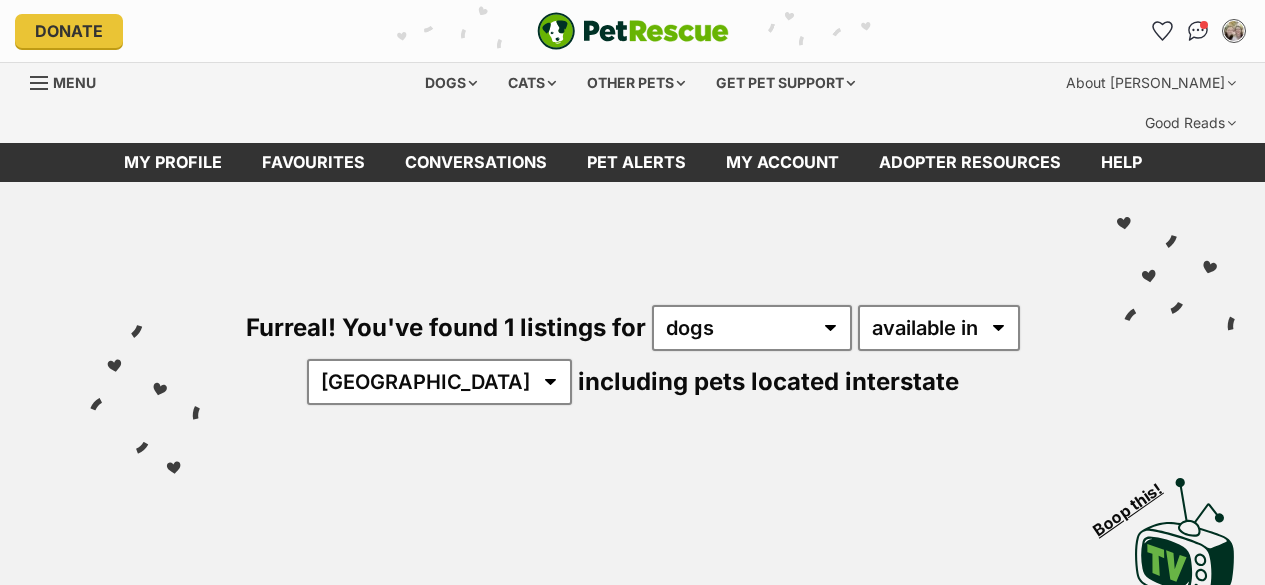 scroll, scrollTop: 0, scrollLeft: 0, axis: both 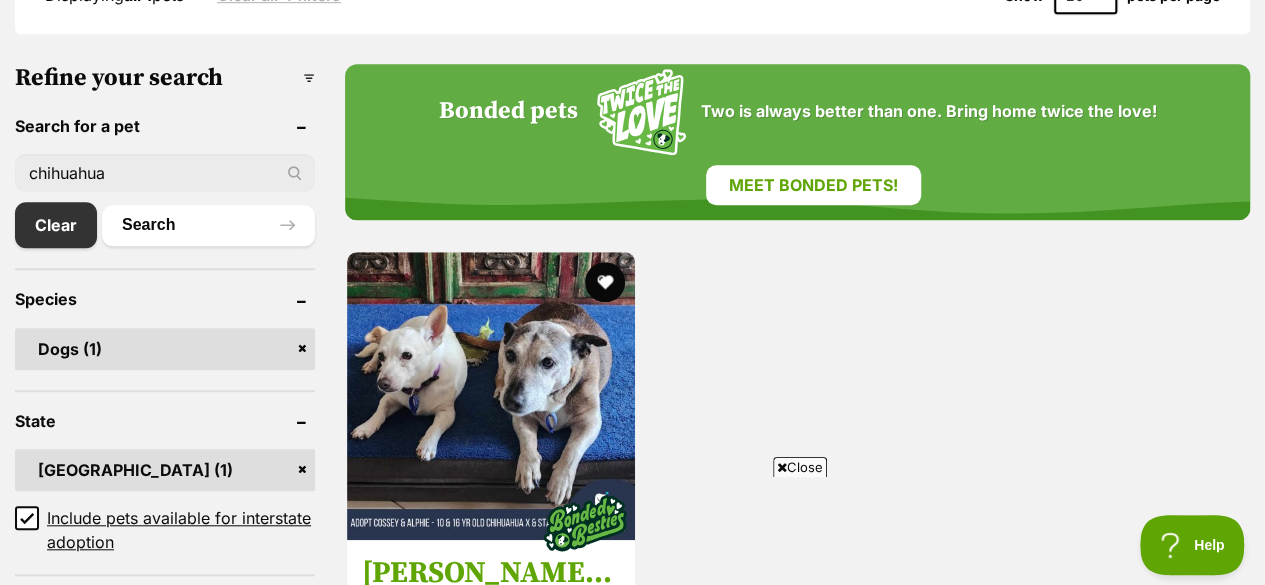 drag, startPoint x: 195, startPoint y: 126, endPoint x: 3, endPoint y: 150, distance: 193.49419 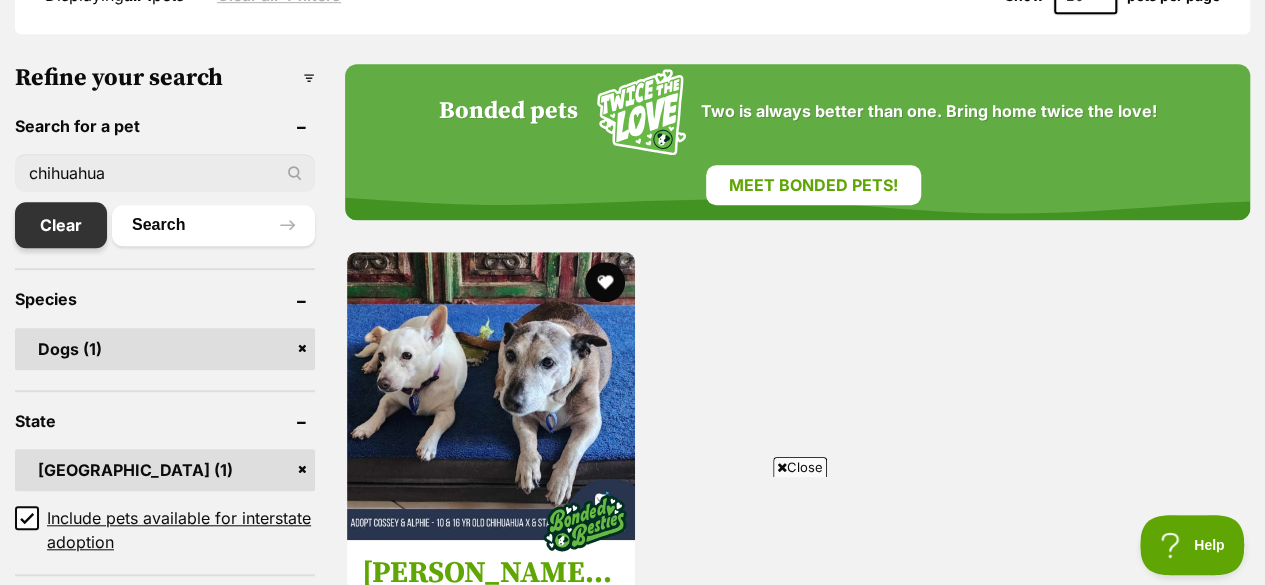 click on "Clear" at bounding box center (61, 225) 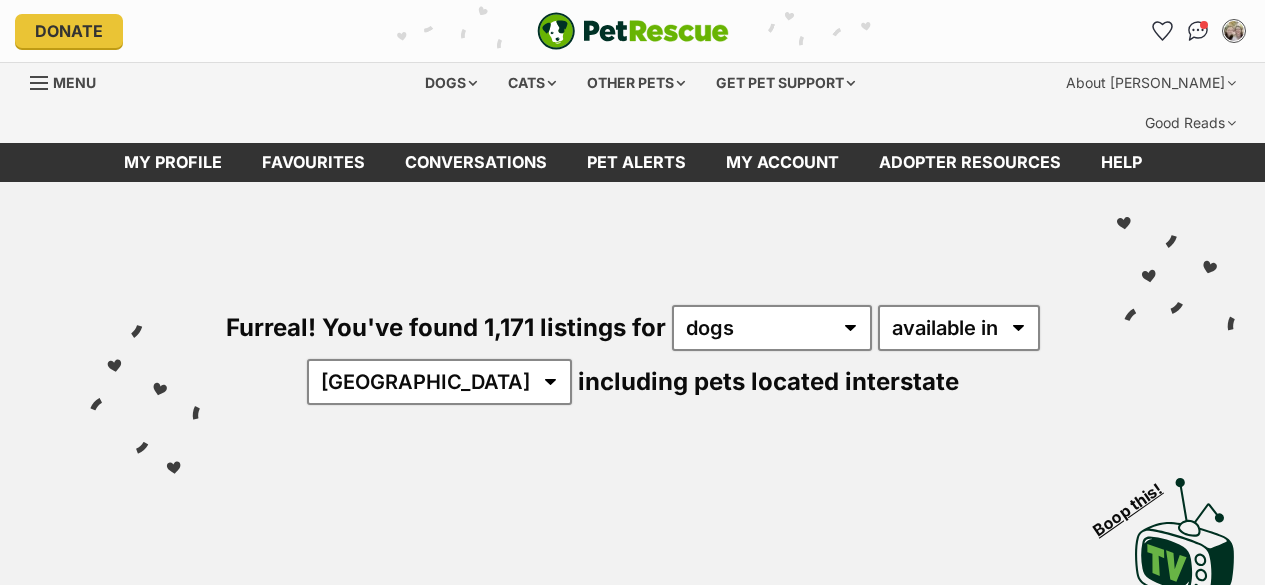 scroll, scrollTop: 0, scrollLeft: 0, axis: both 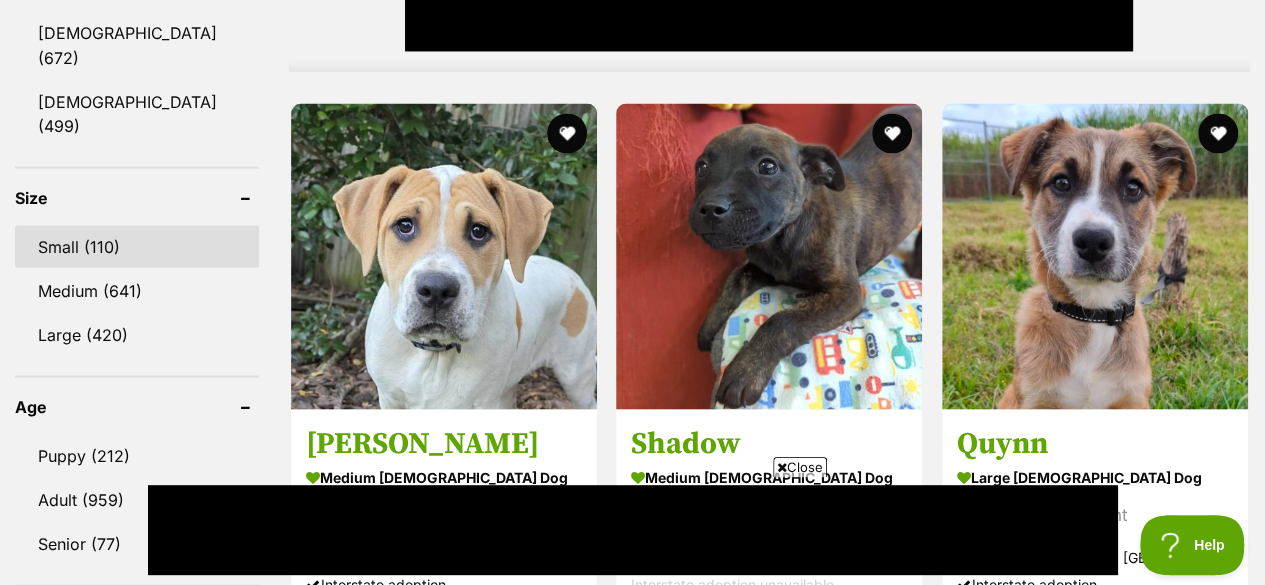 click on "Small (110)" at bounding box center (137, 246) 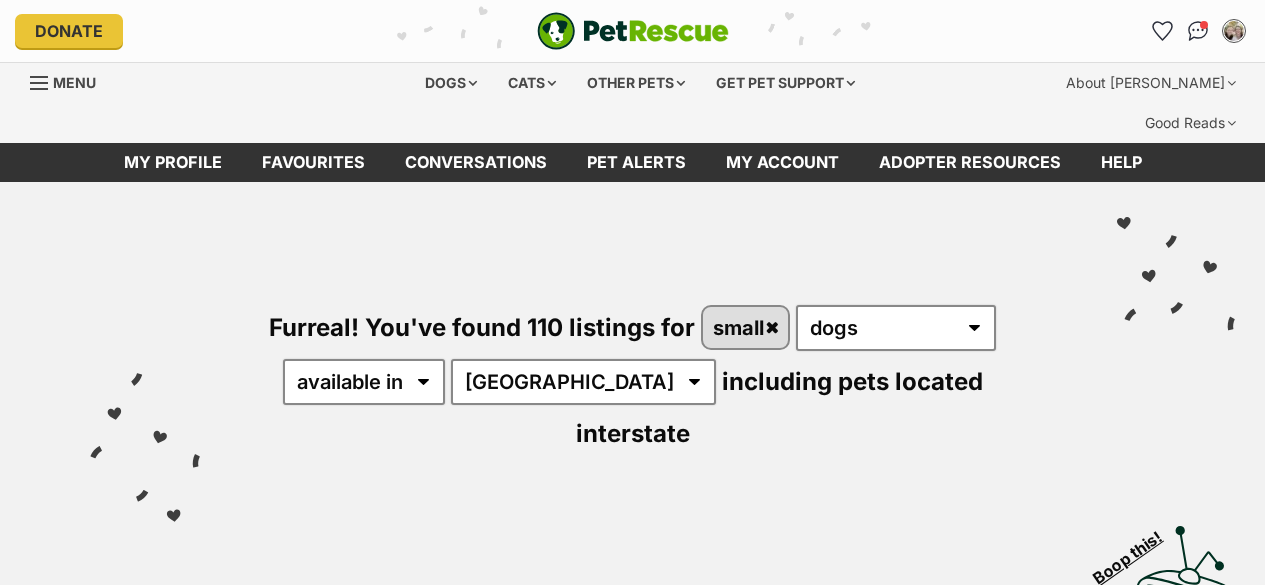 scroll, scrollTop: 0, scrollLeft: 0, axis: both 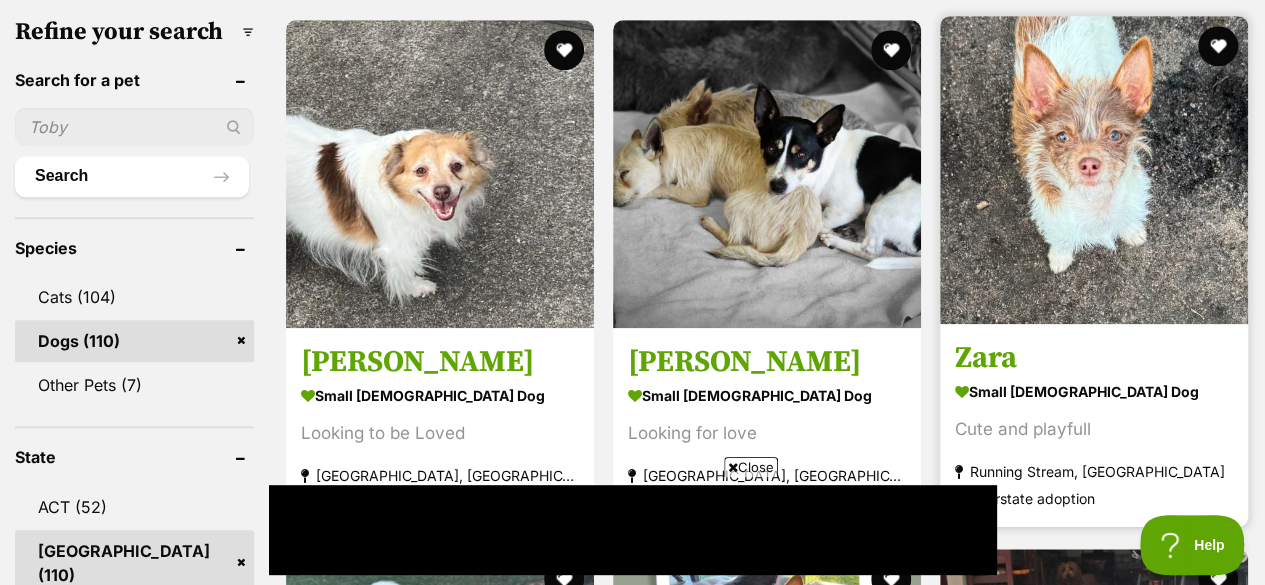 click at bounding box center (1094, 170) 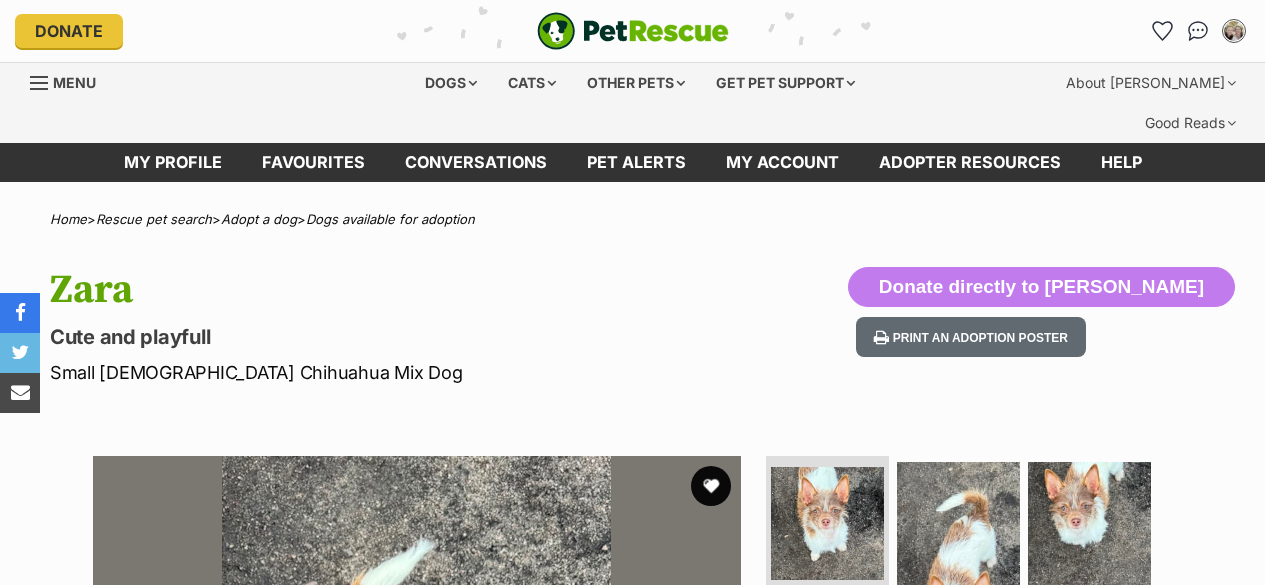 scroll, scrollTop: 0, scrollLeft: 0, axis: both 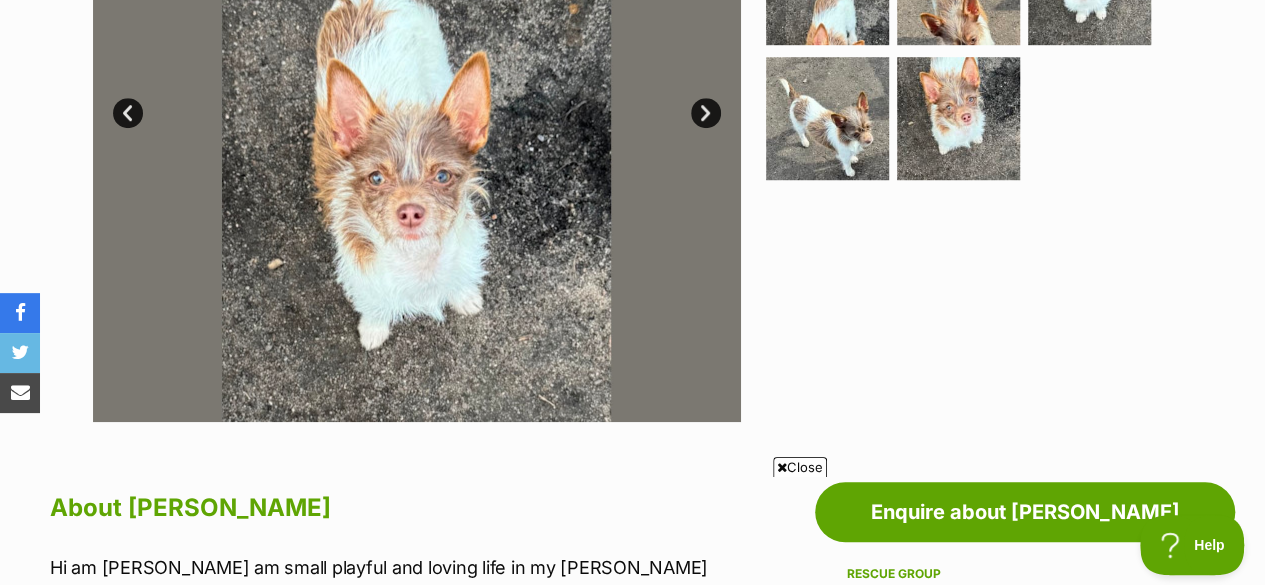 click on "Next" at bounding box center [706, 113] 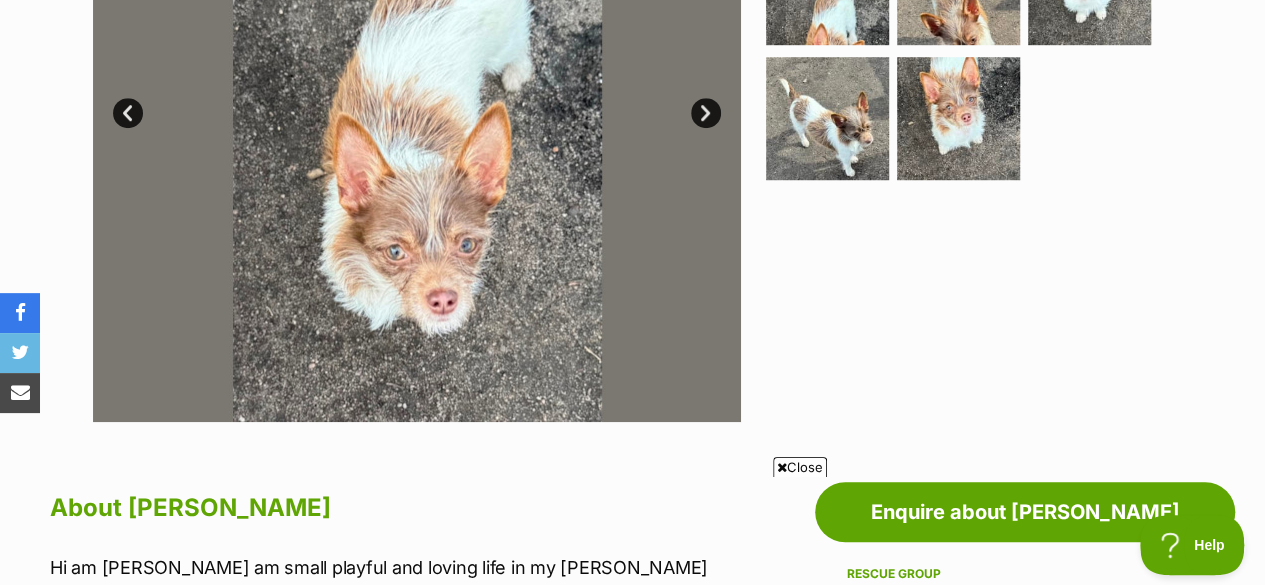 click on "Next" at bounding box center [706, 113] 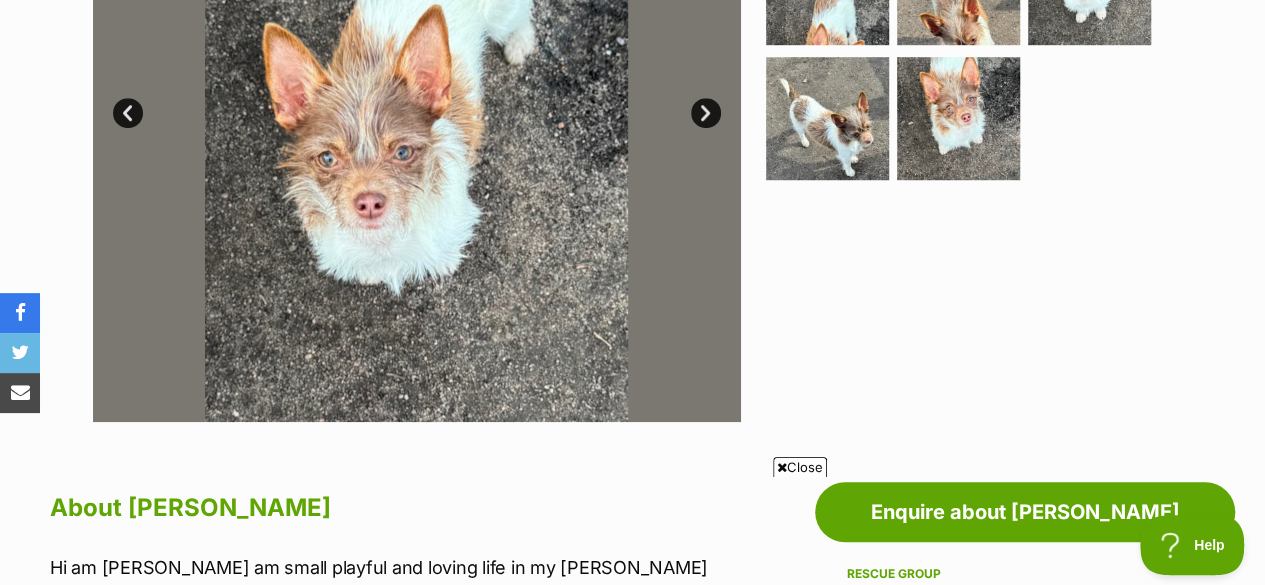 click on "Next" at bounding box center (706, 113) 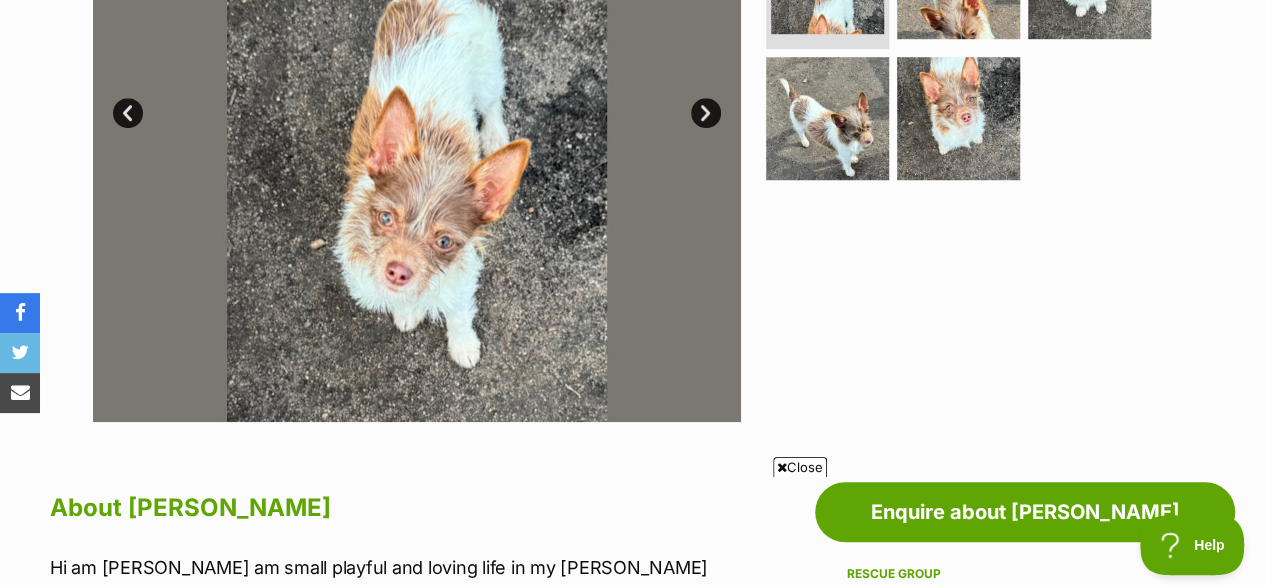 click on "Next" at bounding box center [706, 113] 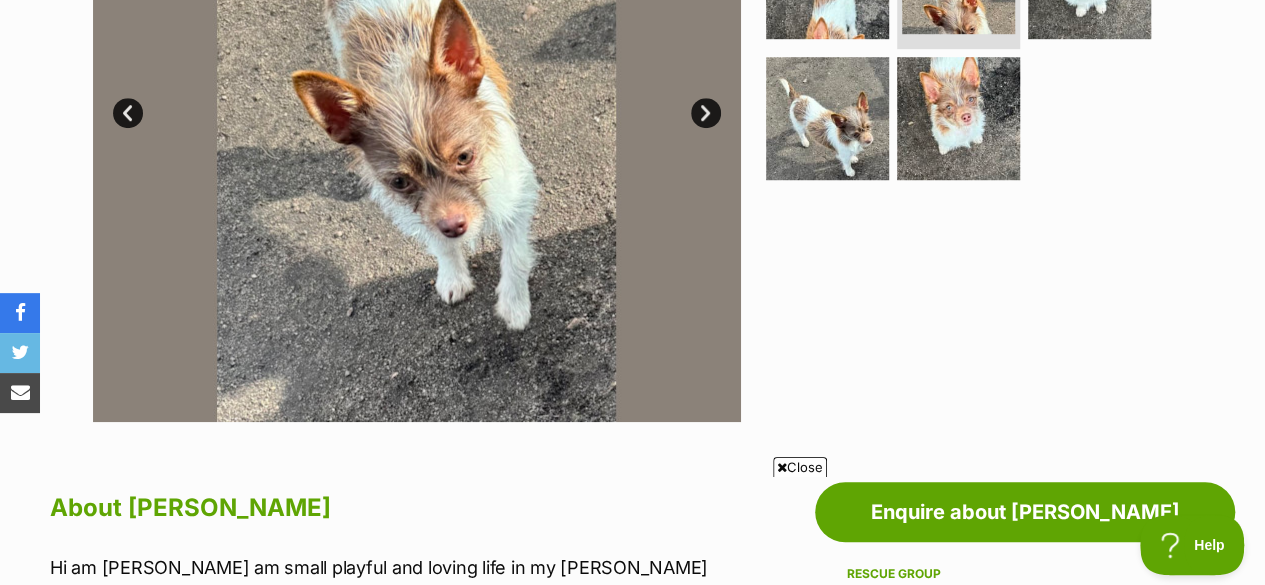 click on "Next" at bounding box center [706, 113] 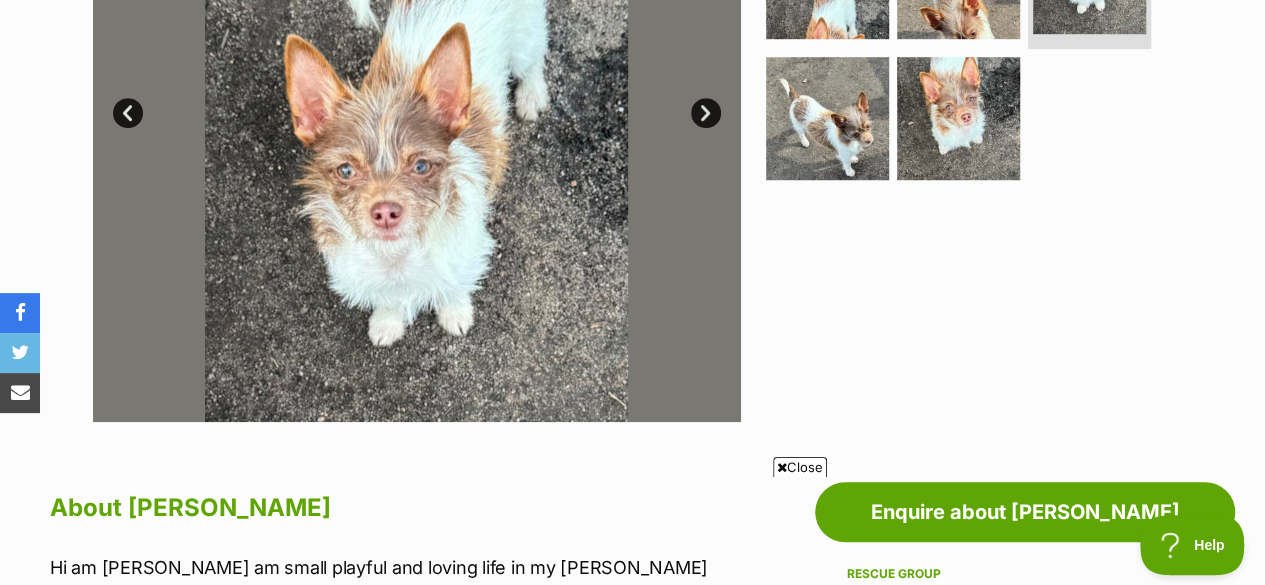 click on "Next" at bounding box center (706, 113) 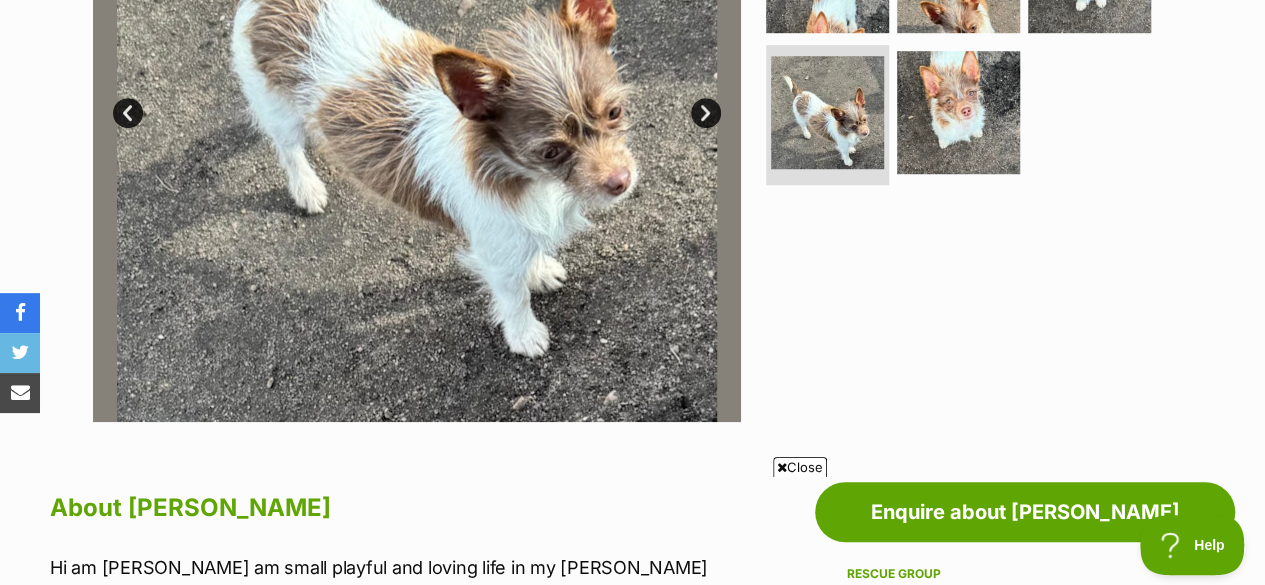 click on "Next" at bounding box center (706, 113) 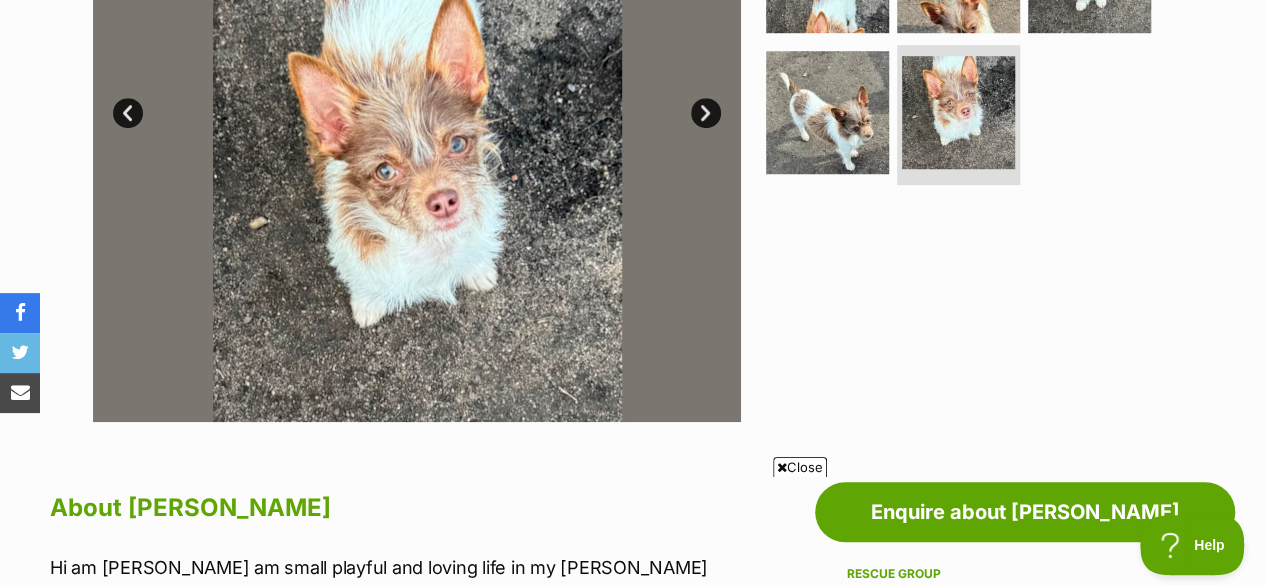 click on "Next" at bounding box center [706, 113] 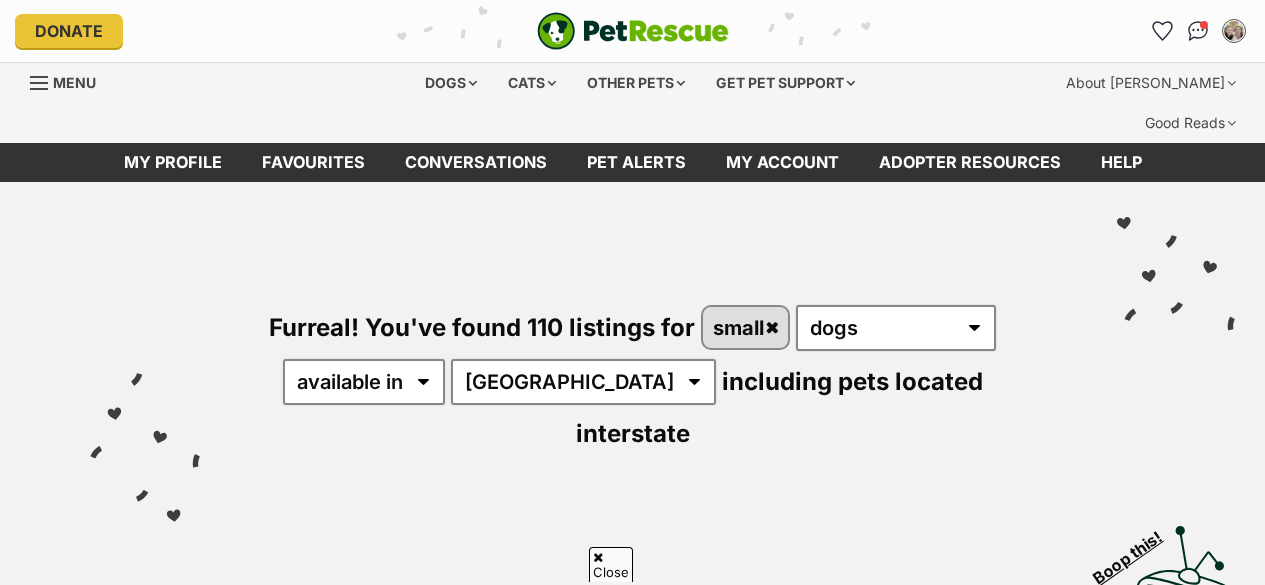 scroll, scrollTop: 722, scrollLeft: 0, axis: vertical 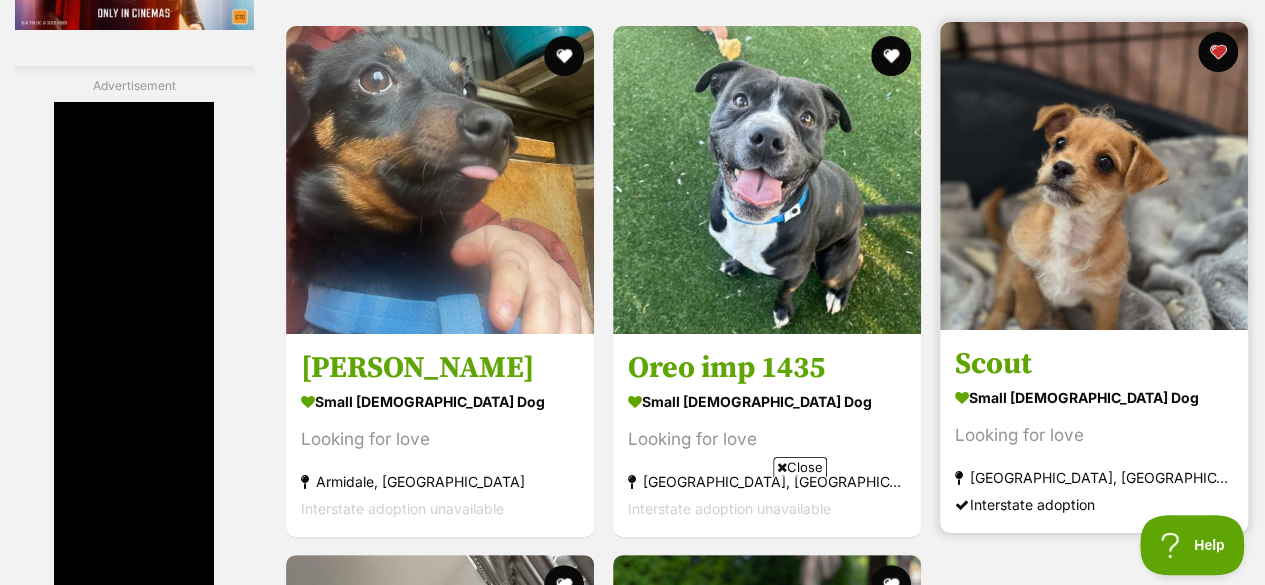 click at bounding box center (1094, 176) 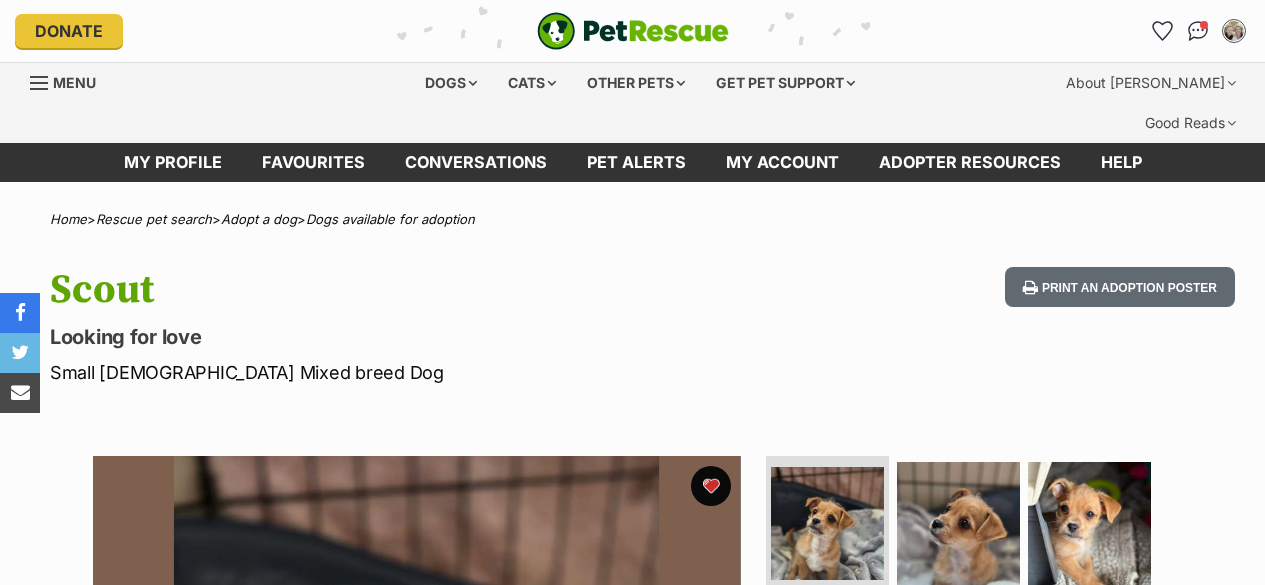 scroll, scrollTop: 0, scrollLeft: 0, axis: both 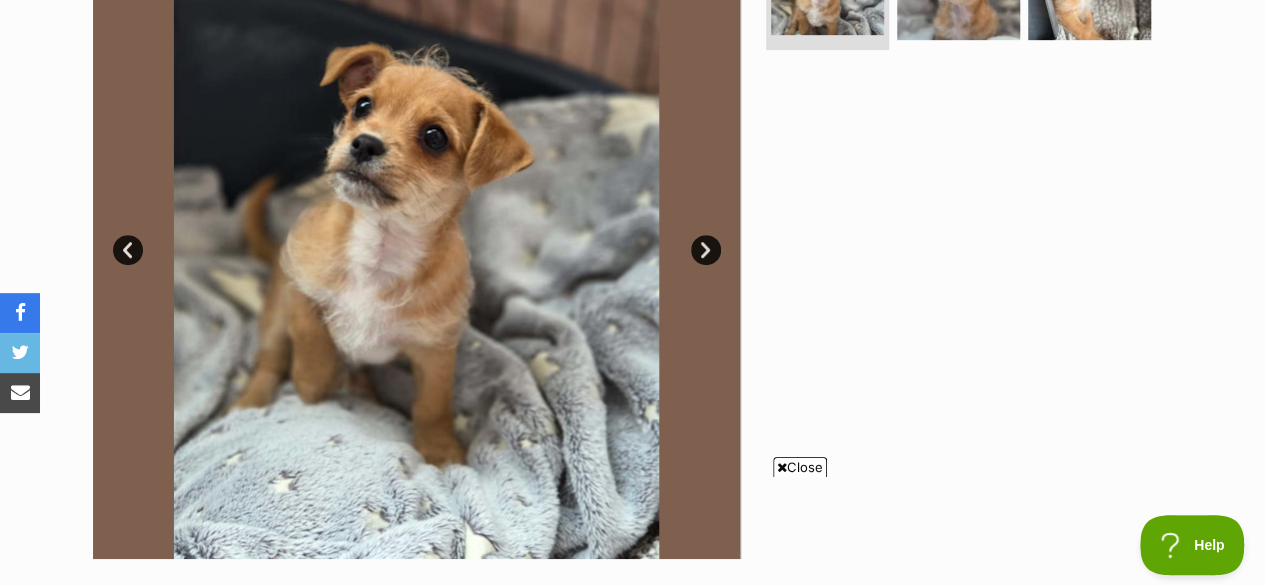 click on "Next" at bounding box center [706, 250] 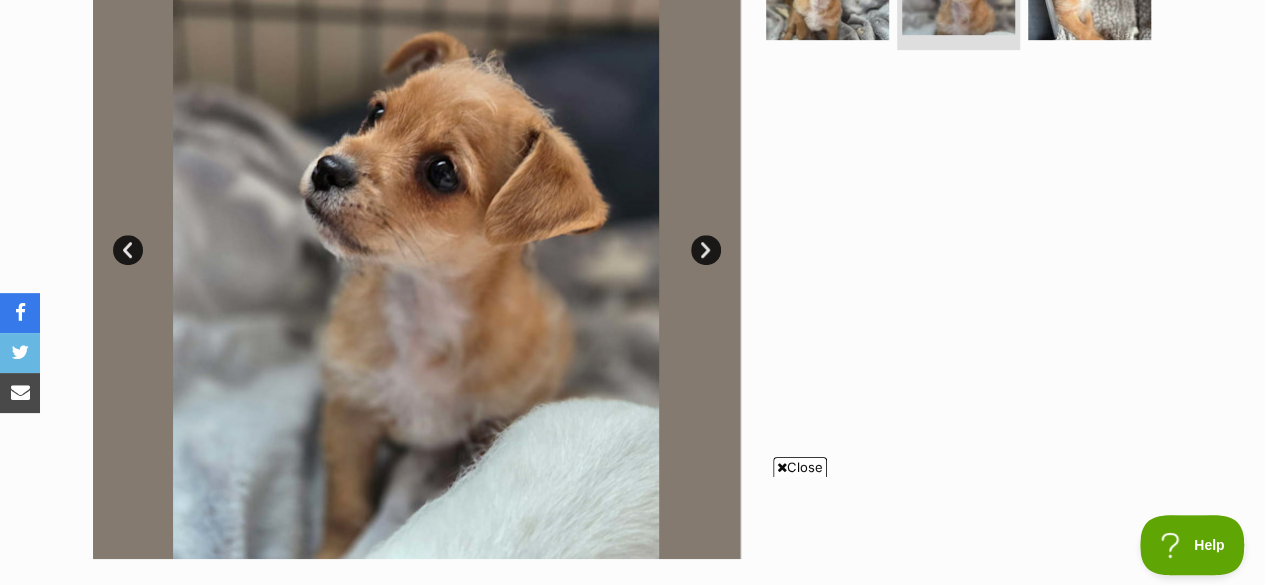 click on "Next" at bounding box center (706, 250) 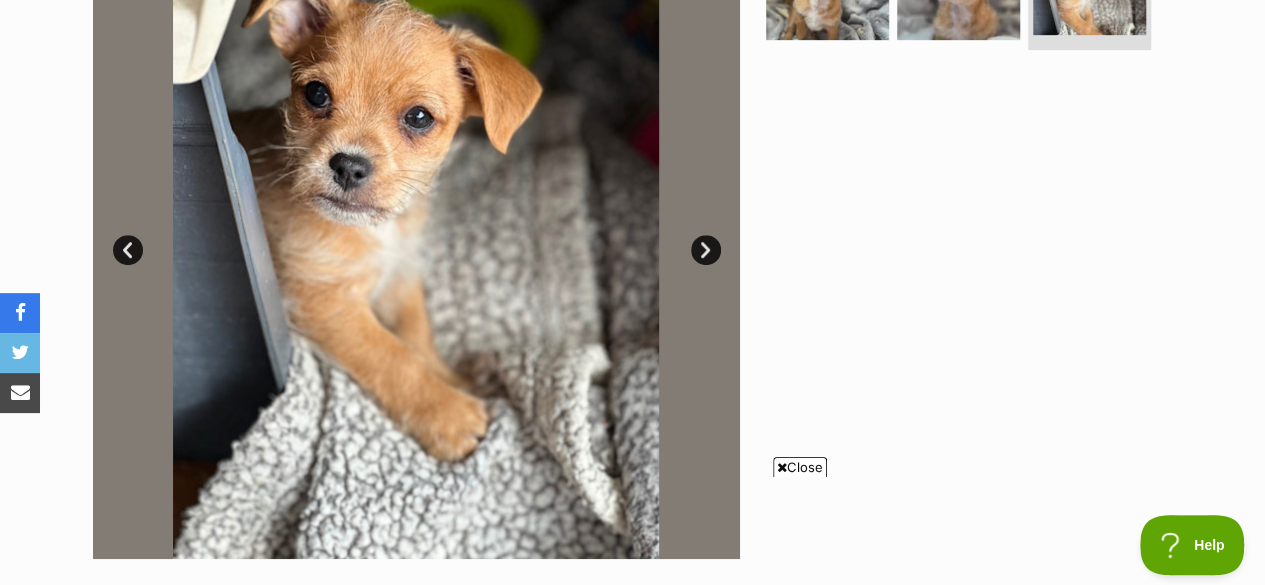 click on "Next" at bounding box center [706, 250] 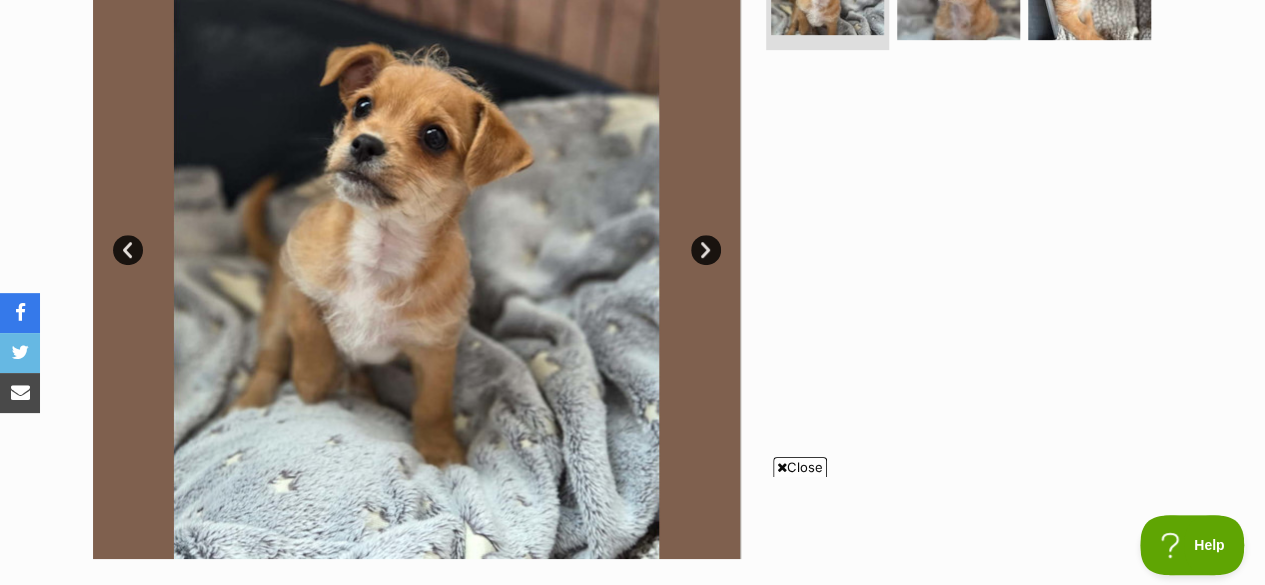 click on "Next" at bounding box center [706, 250] 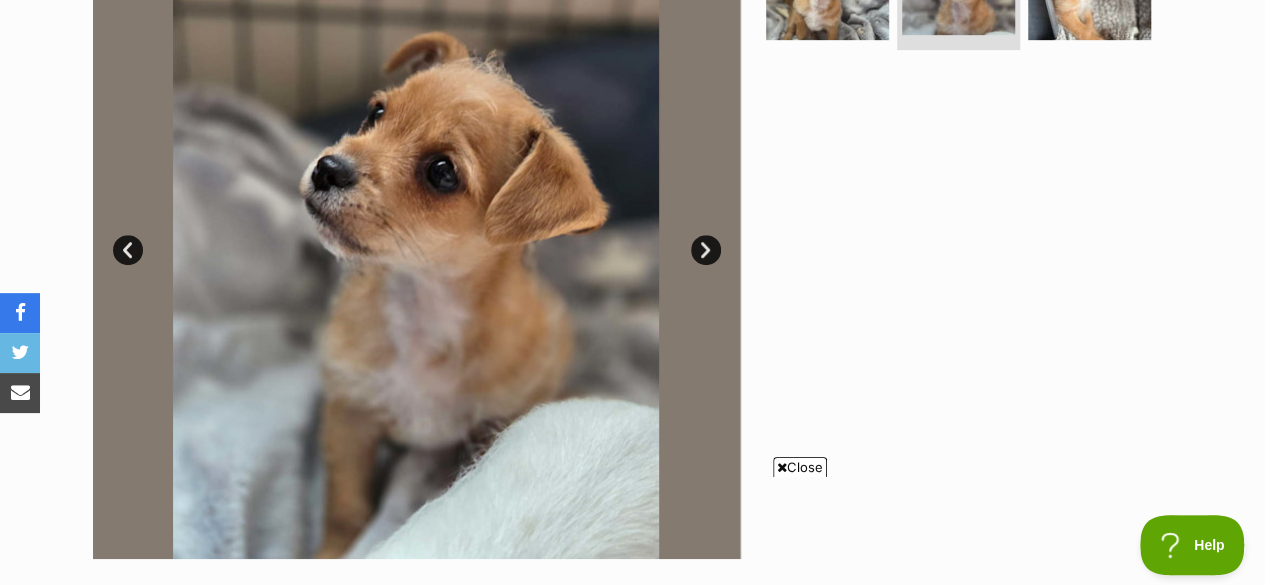 click on "Next" at bounding box center (706, 250) 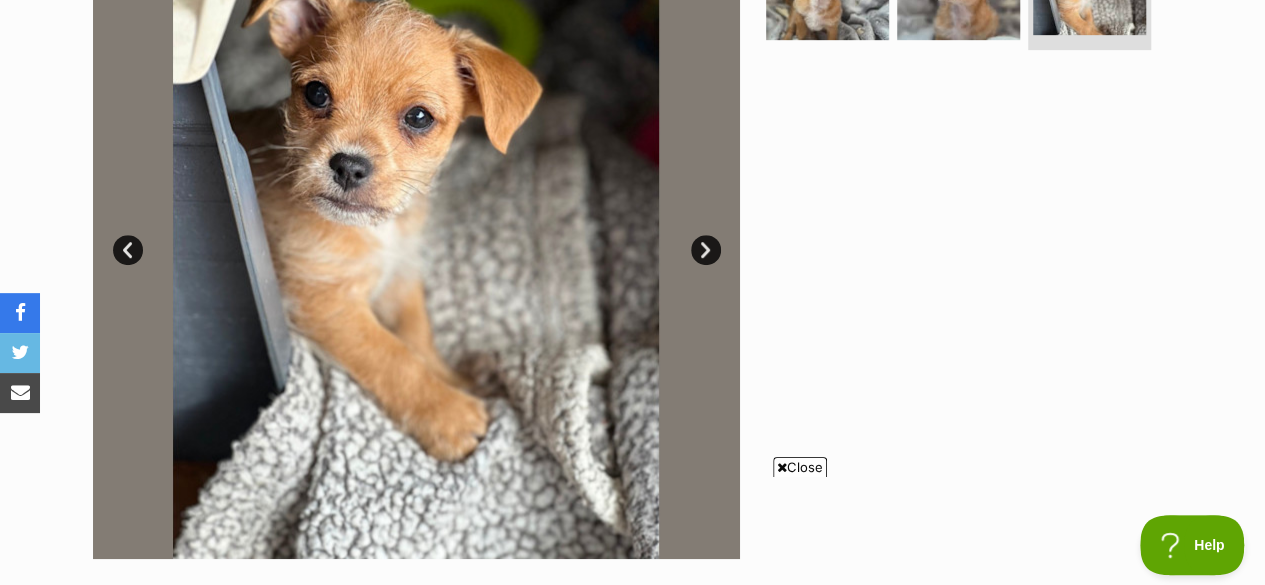 click on "Next" at bounding box center (706, 250) 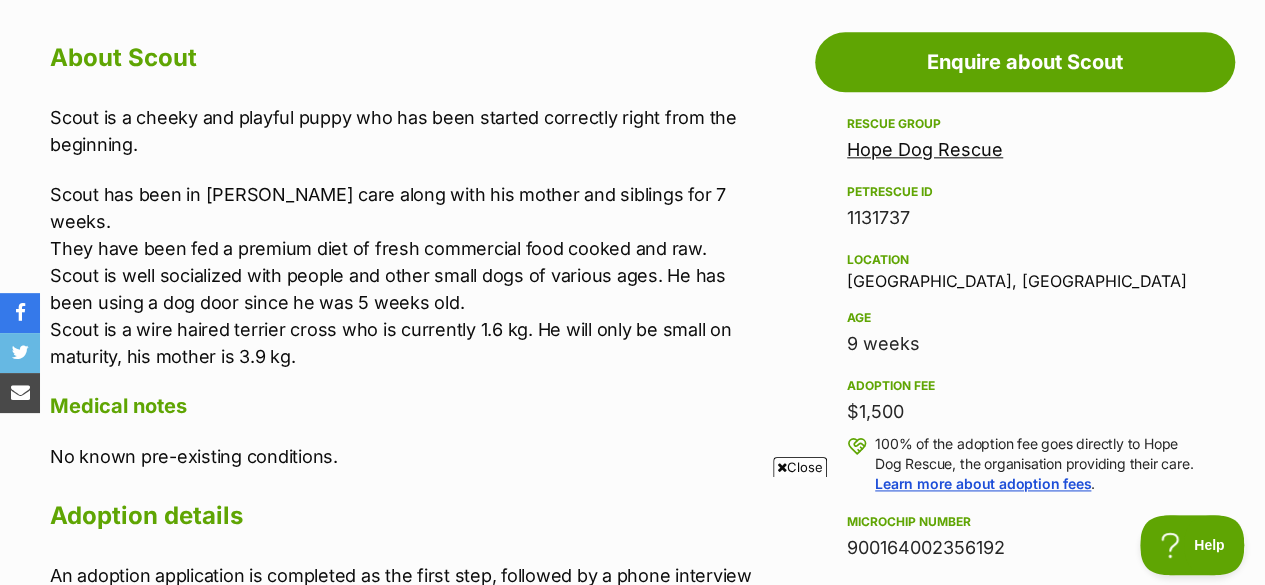 scroll, scrollTop: 1180, scrollLeft: 0, axis: vertical 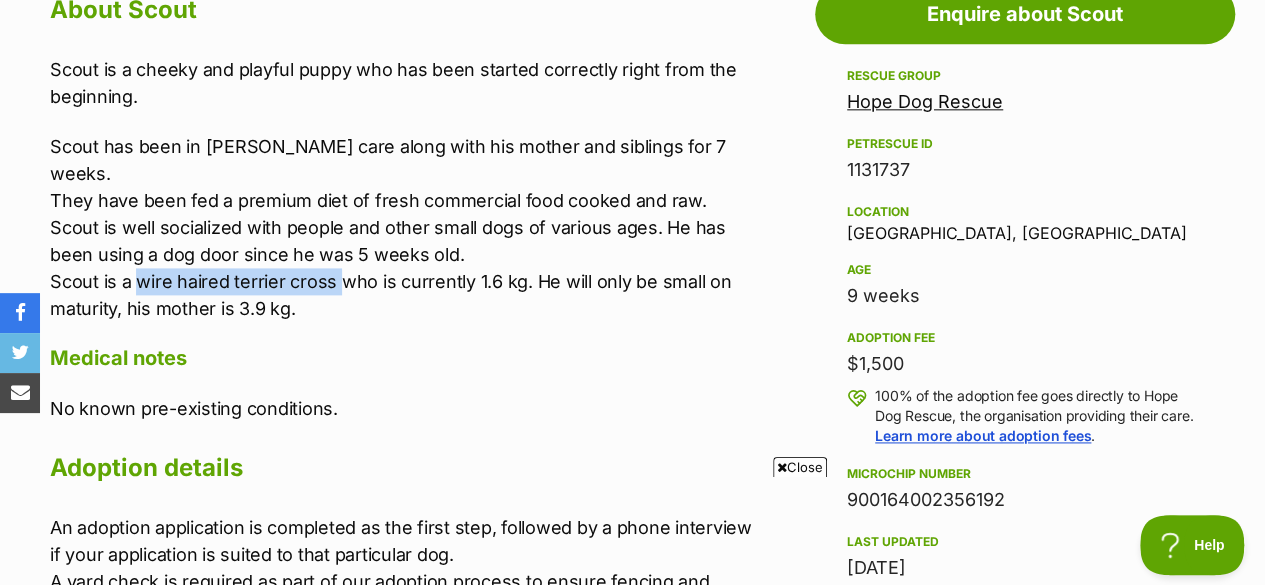 drag, startPoint x: 137, startPoint y: 213, endPoint x: 344, endPoint y: 218, distance: 207.06038 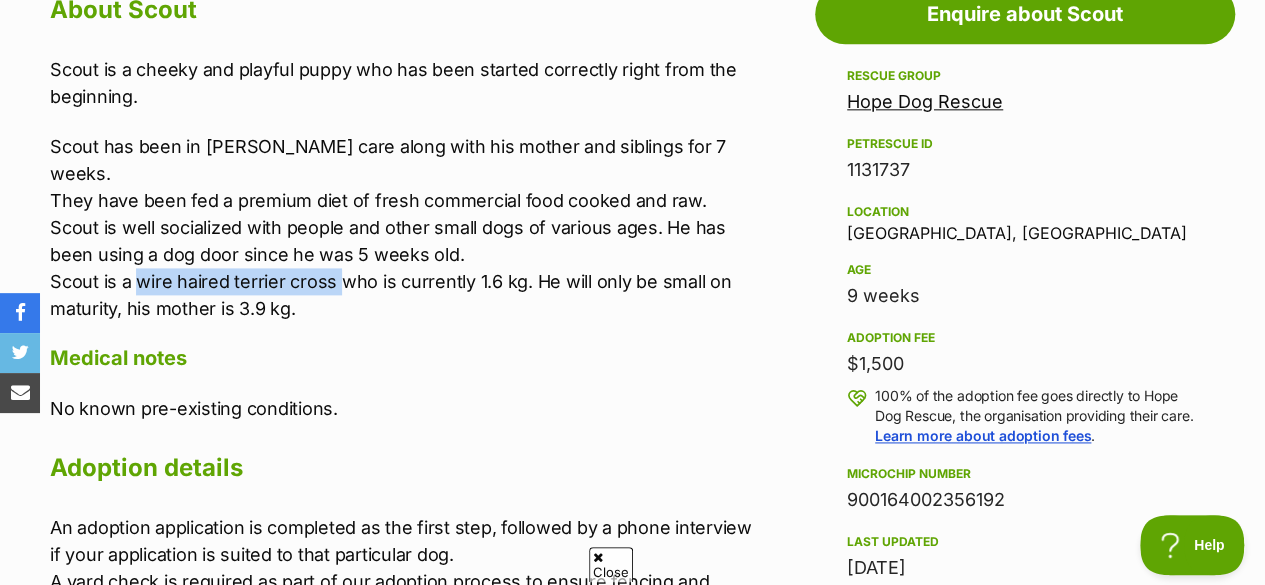 scroll, scrollTop: 0, scrollLeft: 0, axis: both 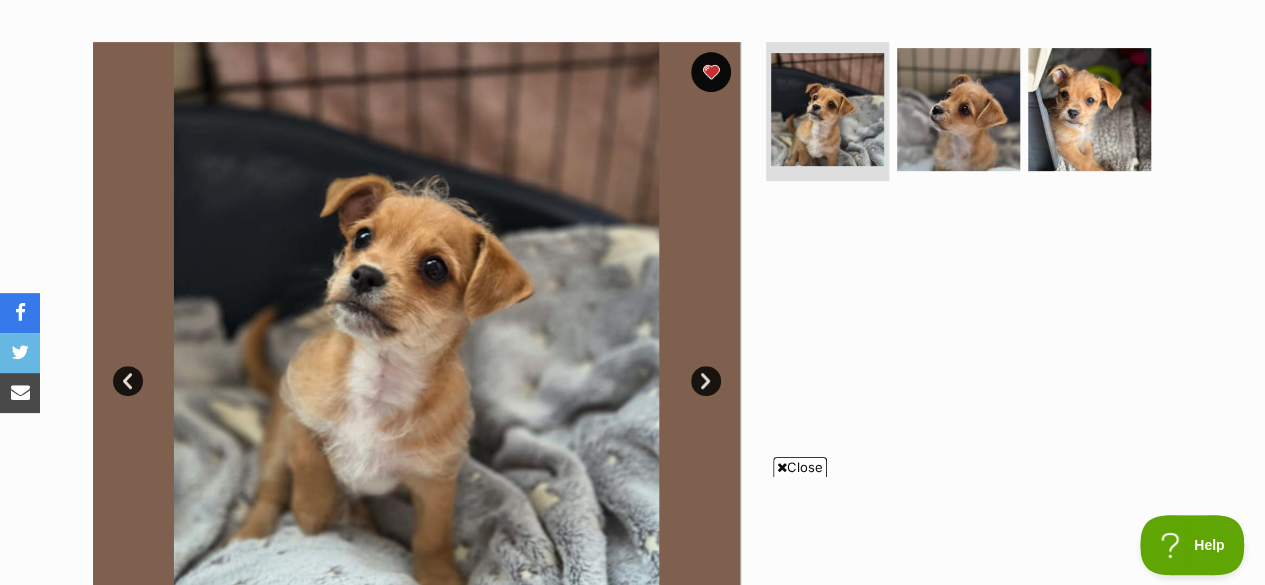 click on "Next" at bounding box center (706, 381) 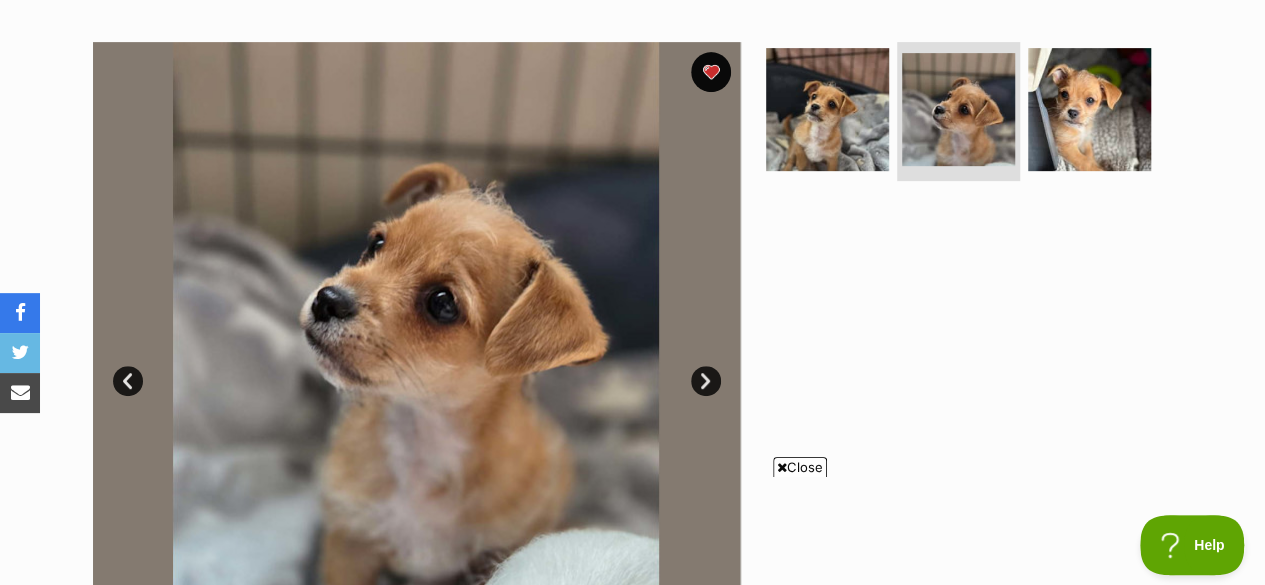 click on "Next" at bounding box center [706, 381] 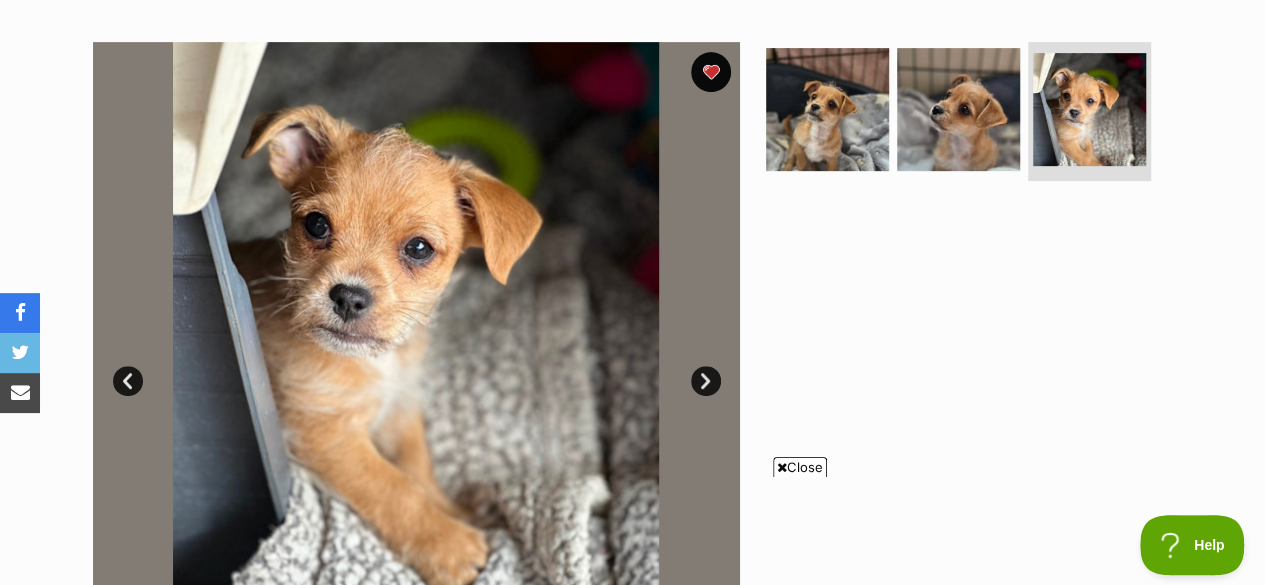 click on "Next" at bounding box center [706, 381] 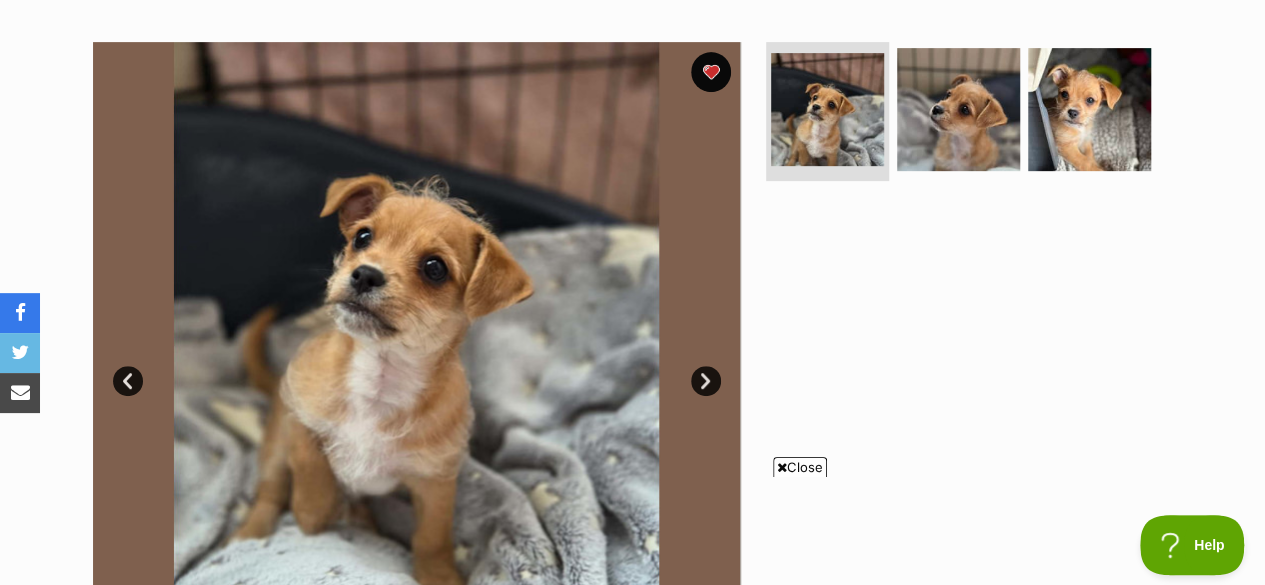 click on "Next" at bounding box center (706, 381) 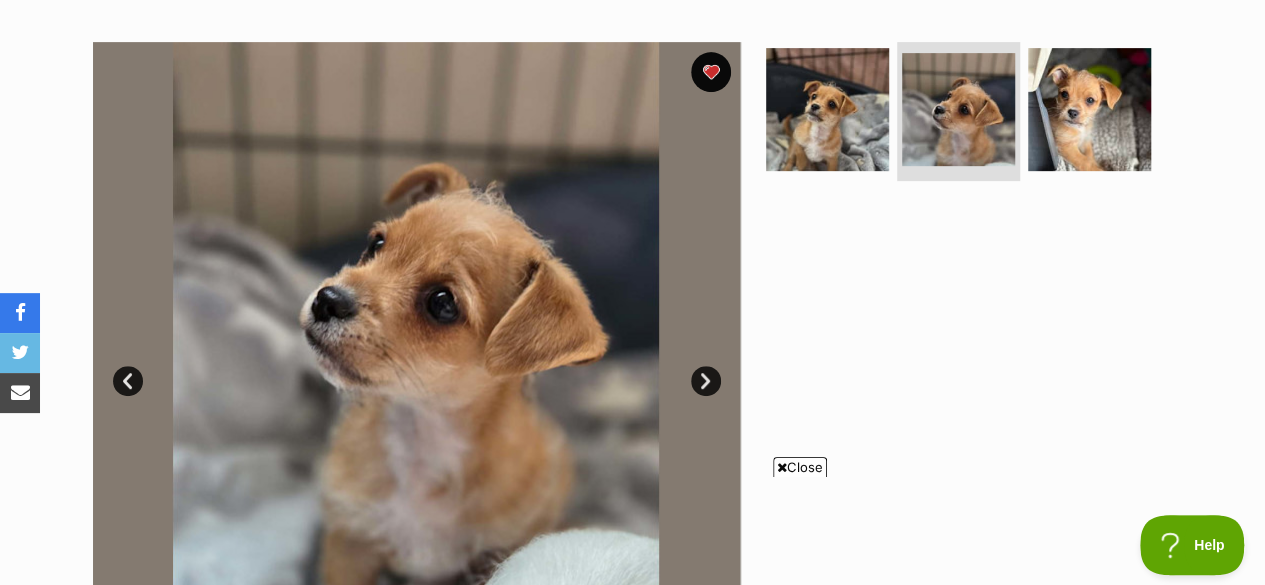click on "Next" at bounding box center [706, 381] 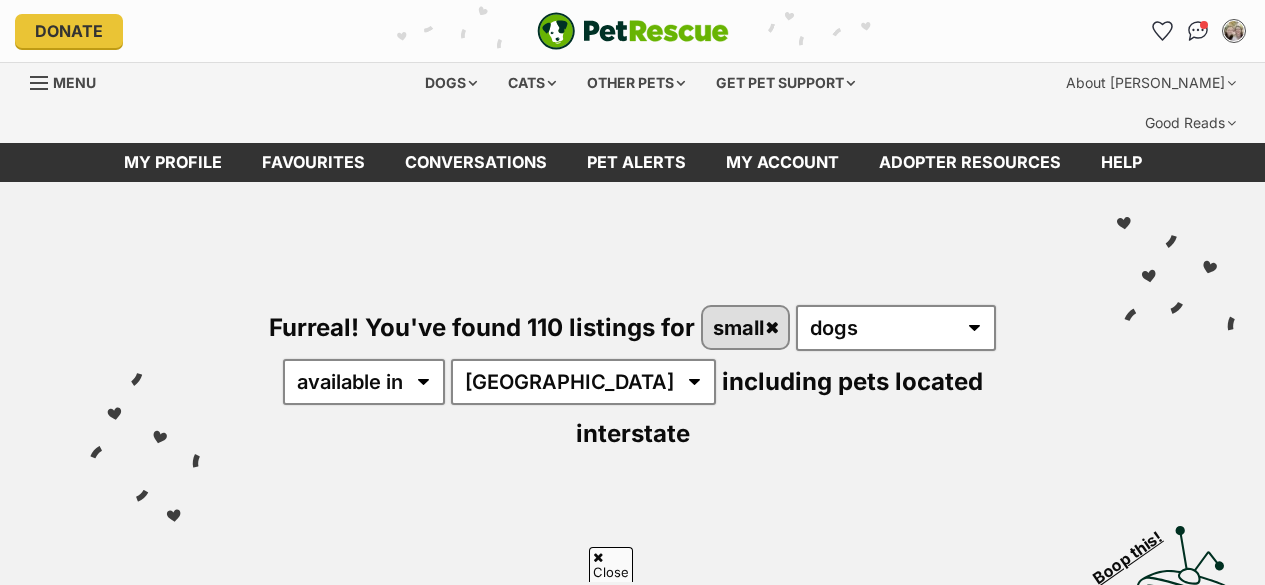 scroll, scrollTop: 3748, scrollLeft: 0, axis: vertical 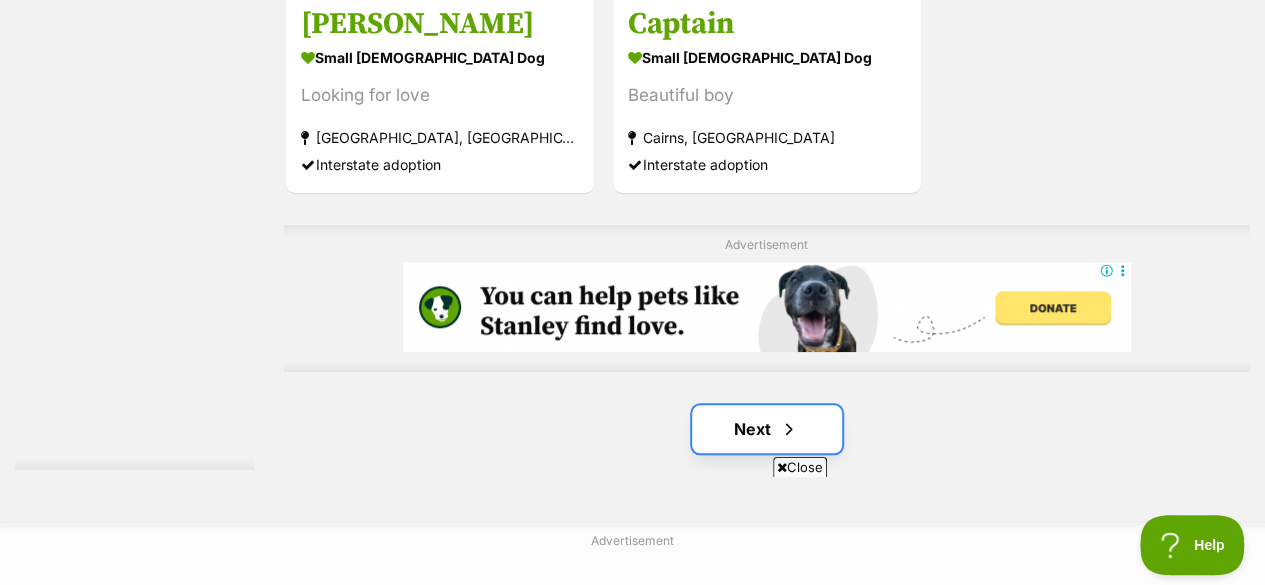 click on "Next" at bounding box center [767, 429] 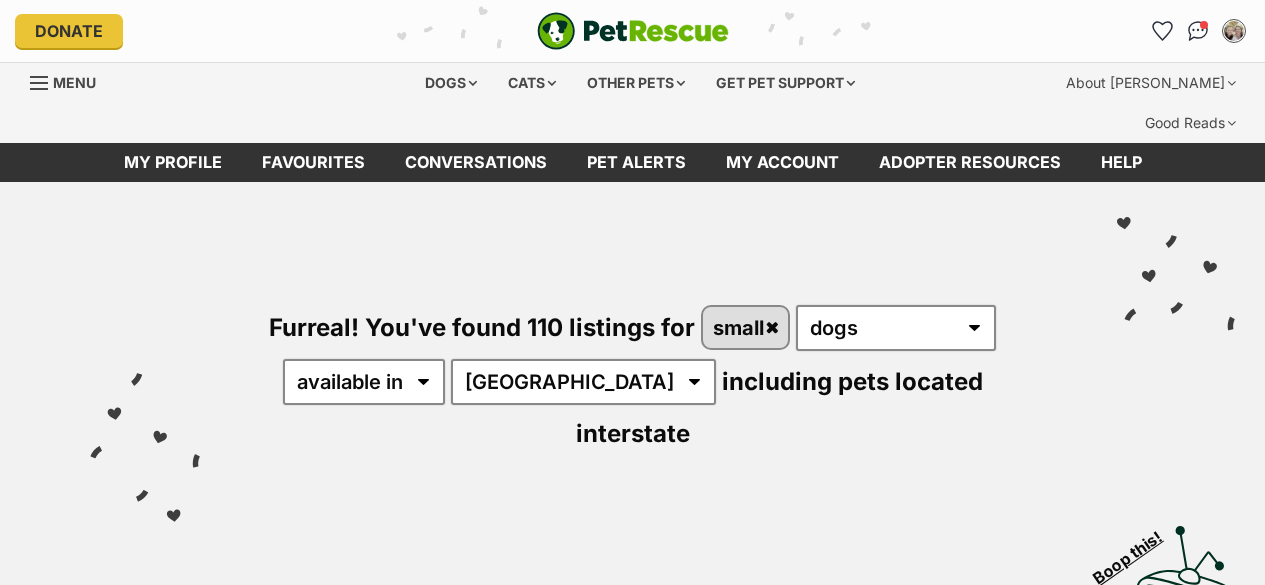 scroll, scrollTop: 0, scrollLeft: 0, axis: both 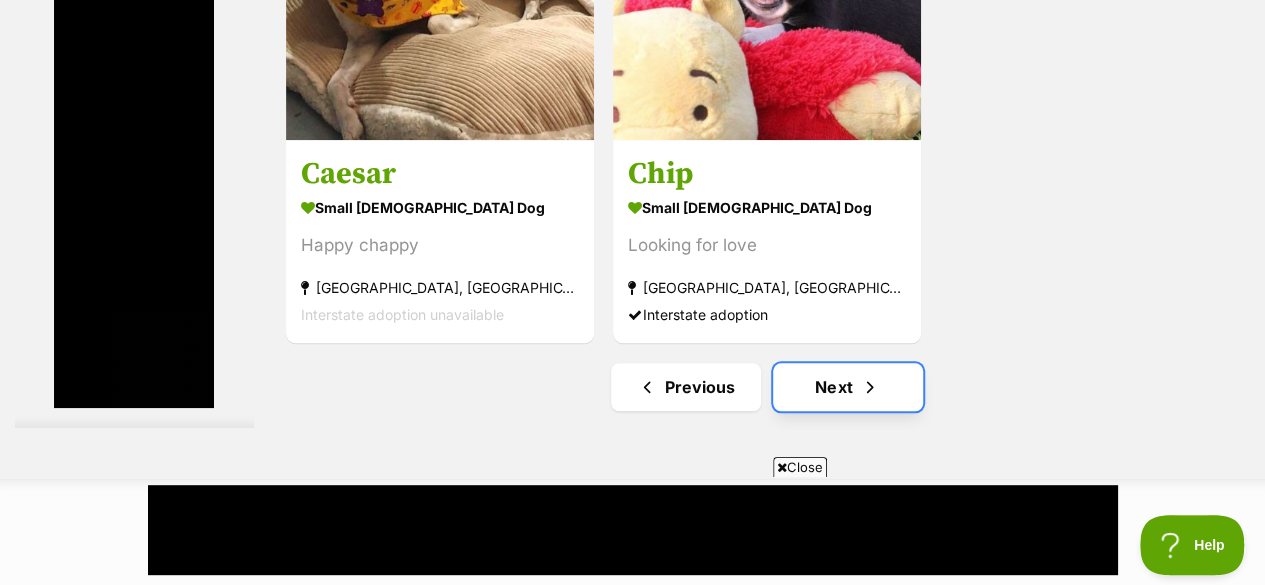 click on "Next" at bounding box center (848, 387) 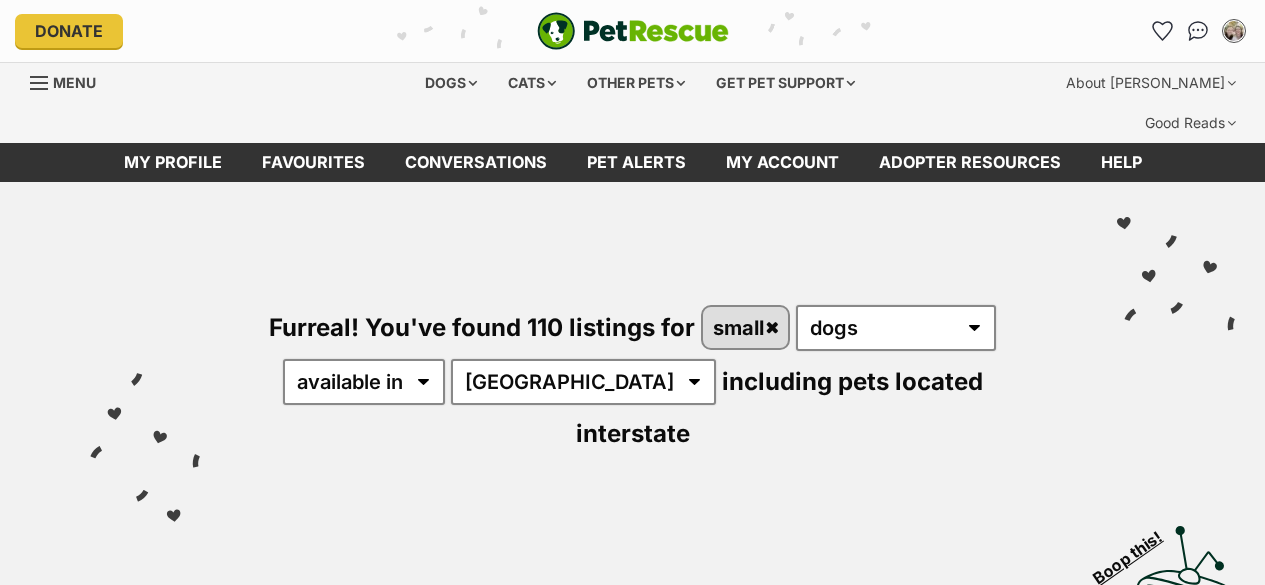 scroll, scrollTop: 0, scrollLeft: 0, axis: both 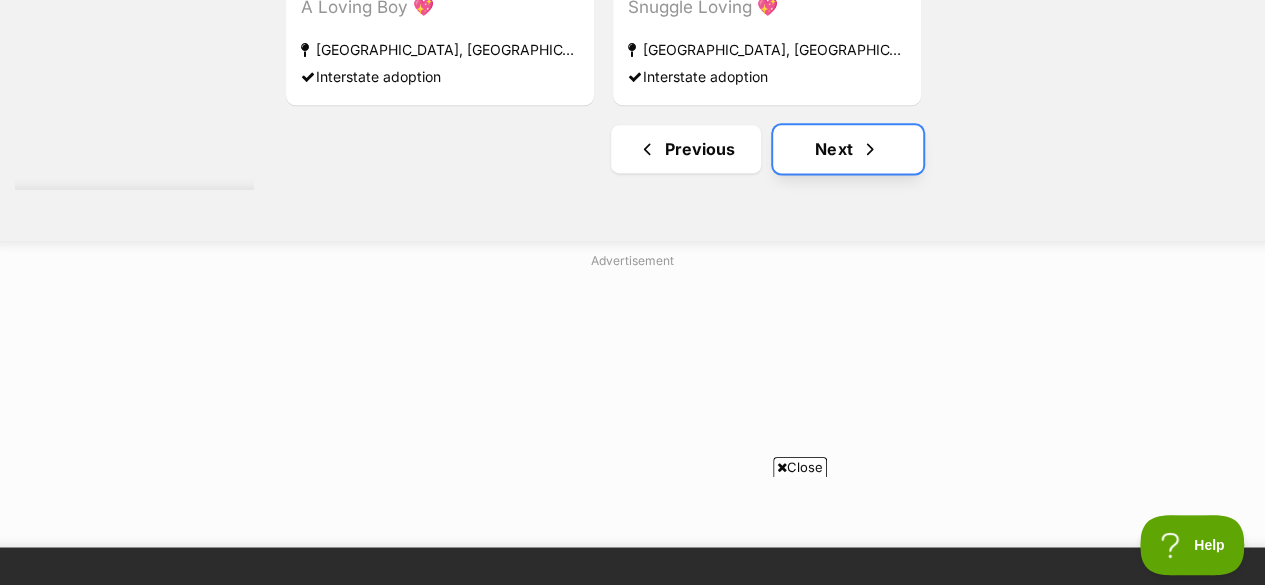 click on "Next" at bounding box center (848, 149) 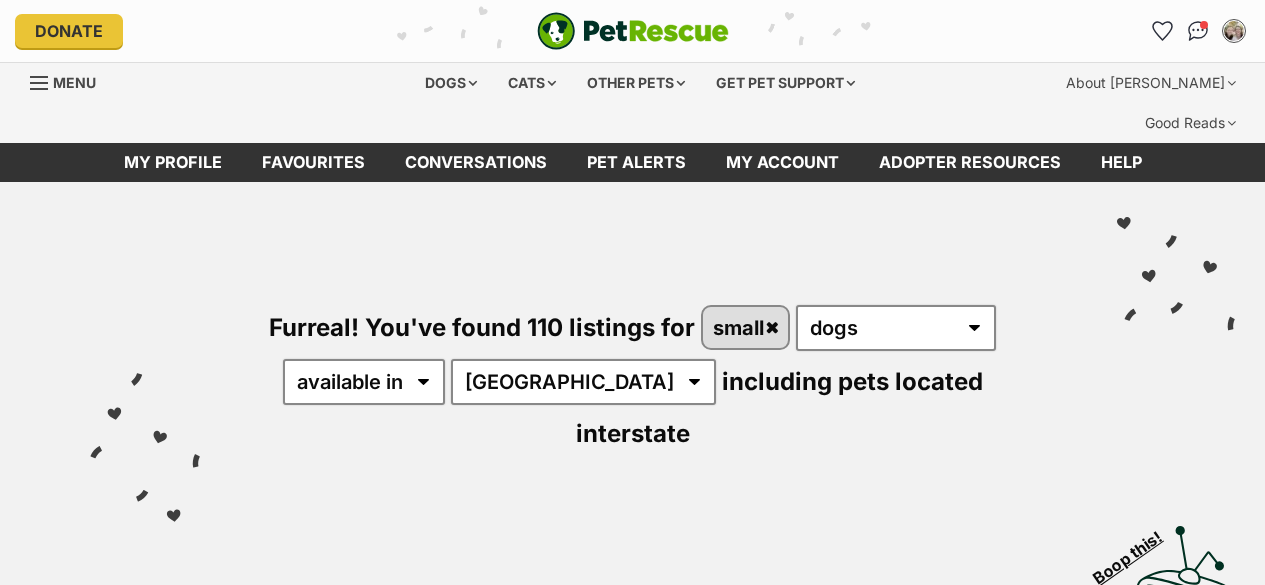 scroll, scrollTop: 0, scrollLeft: 0, axis: both 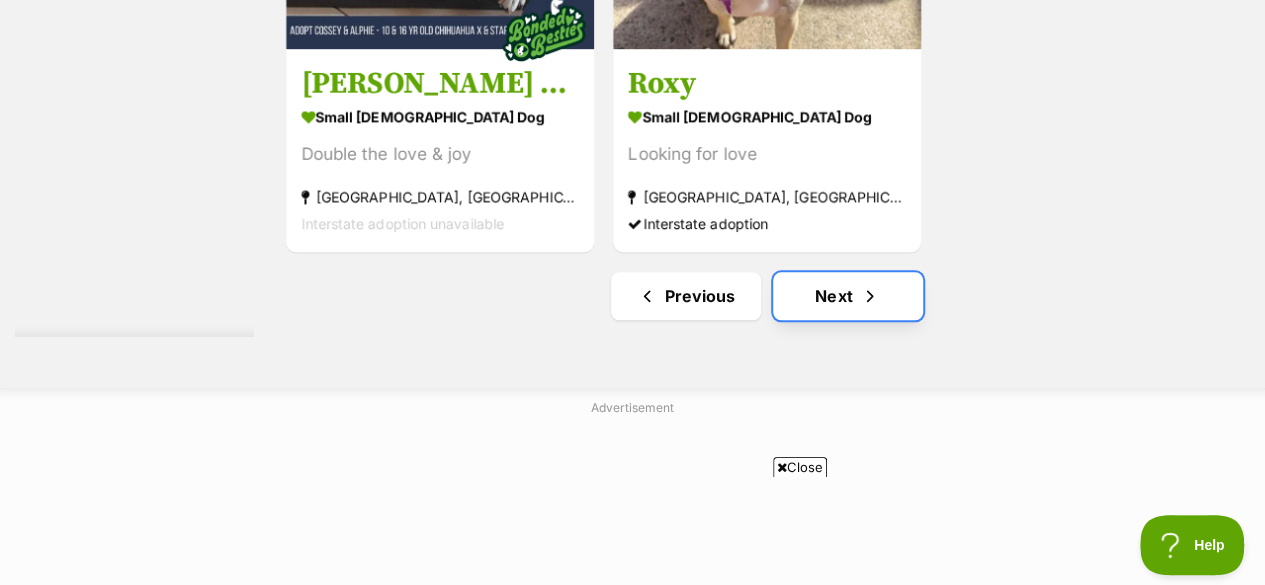 click on "Next" at bounding box center (848, 296) 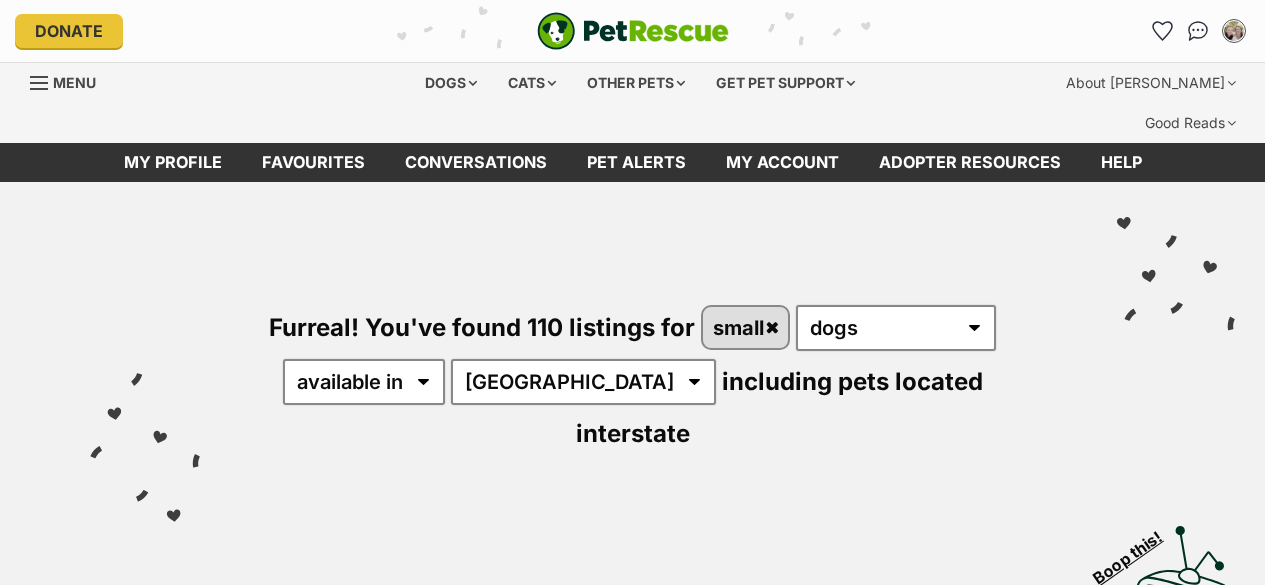 scroll, scrollTop: 0, scrollLeft: 0, axis: both 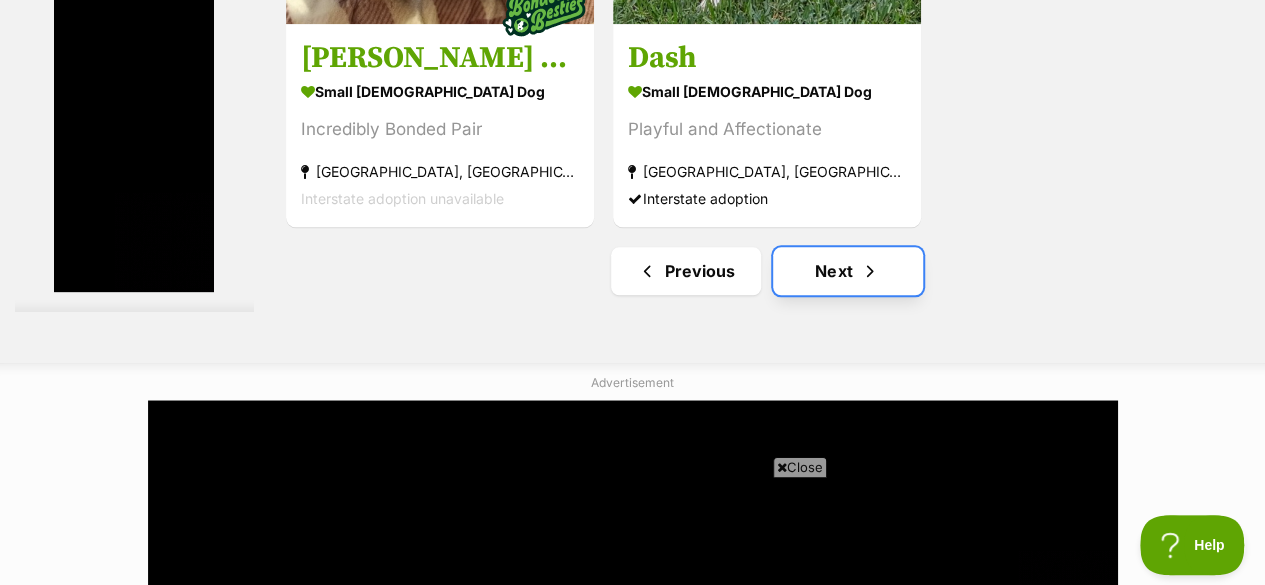 click on "Next" at bounding box center [848, 271] 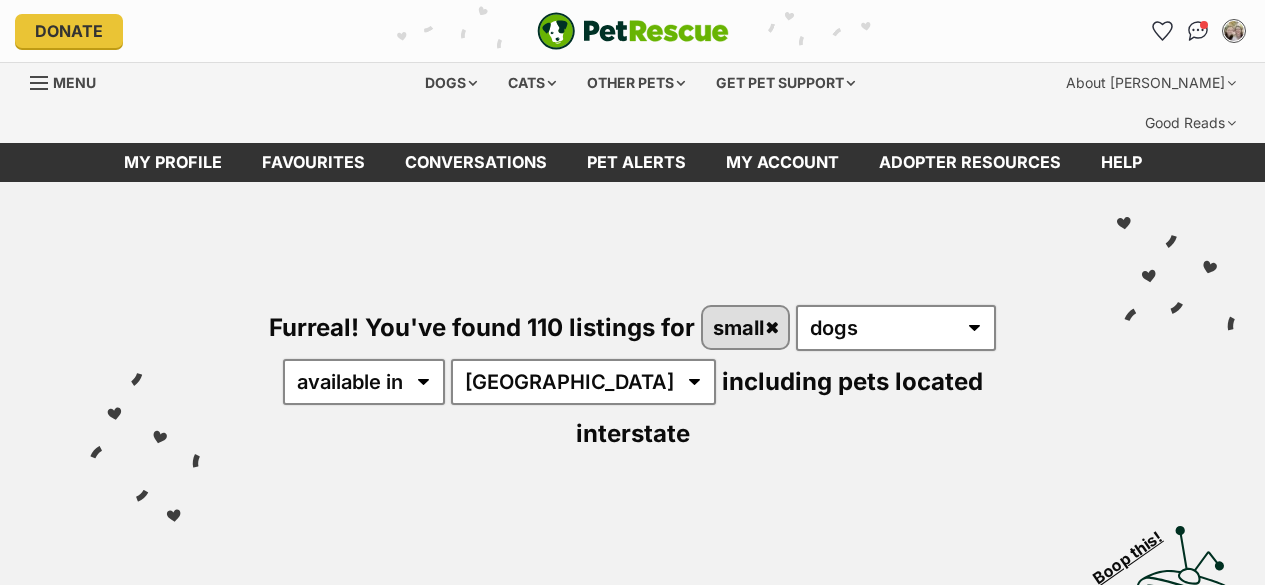 scroll, scrollTop: 0, scrollLeft: 0, axis: both 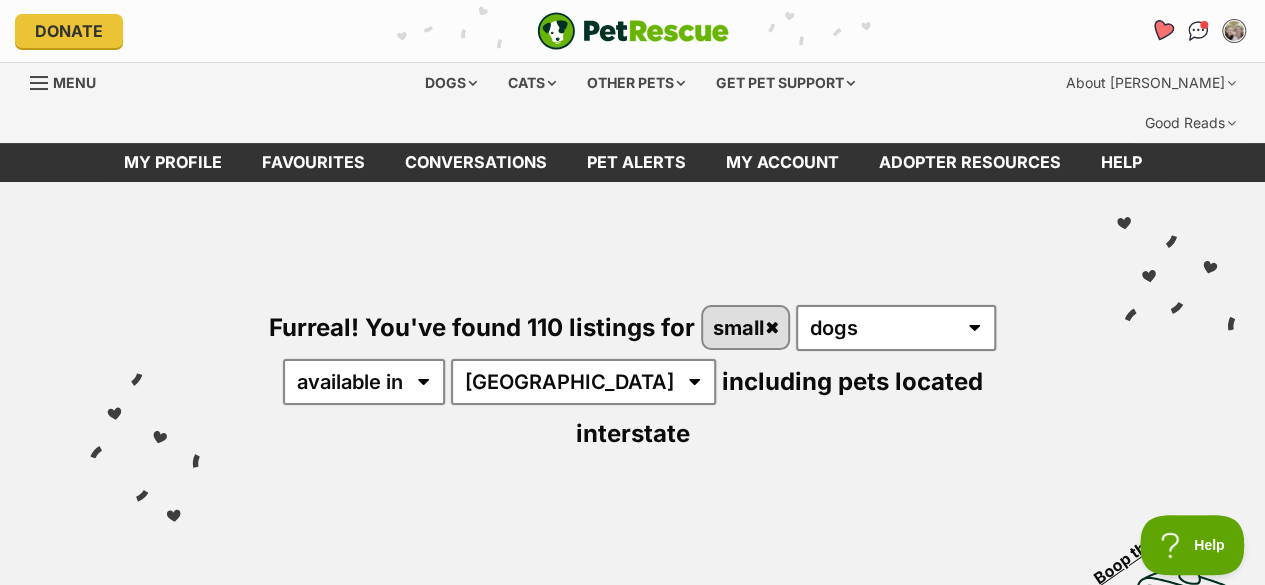 click 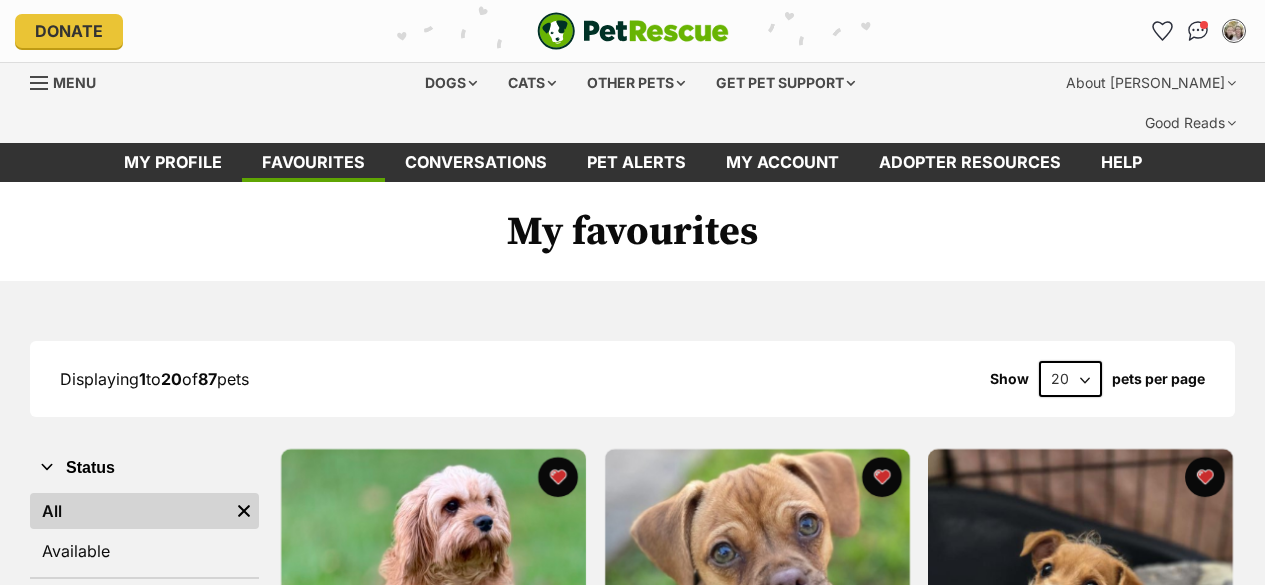 scroll, scrollTop: 0, scrollLeft: 0, axis: both 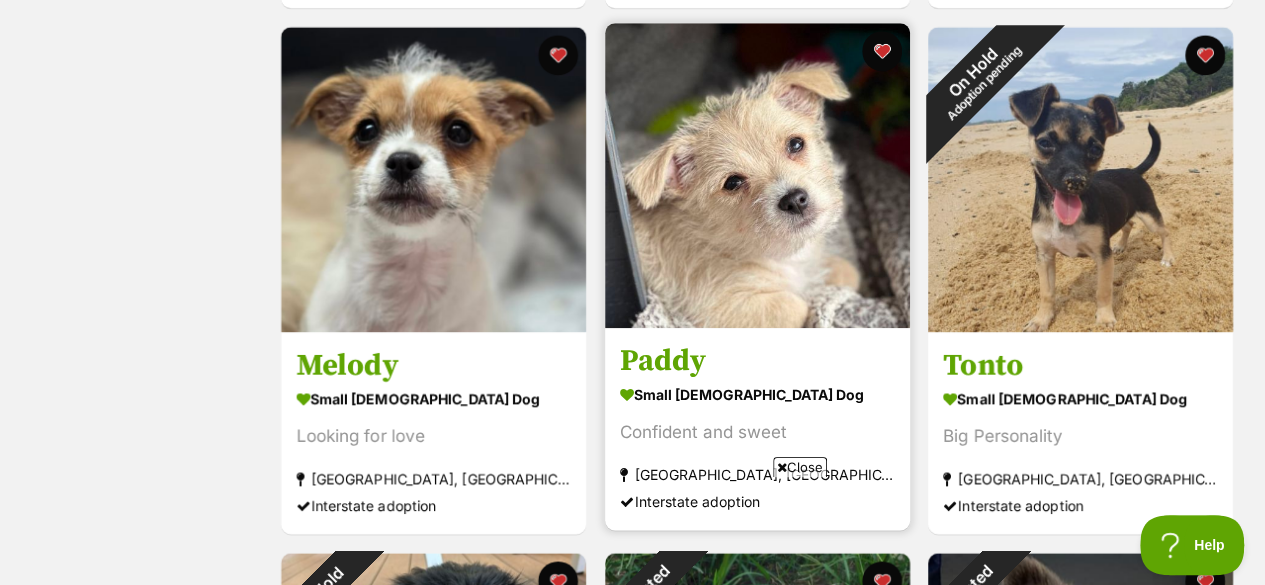 click at bounding box center [757, 175] 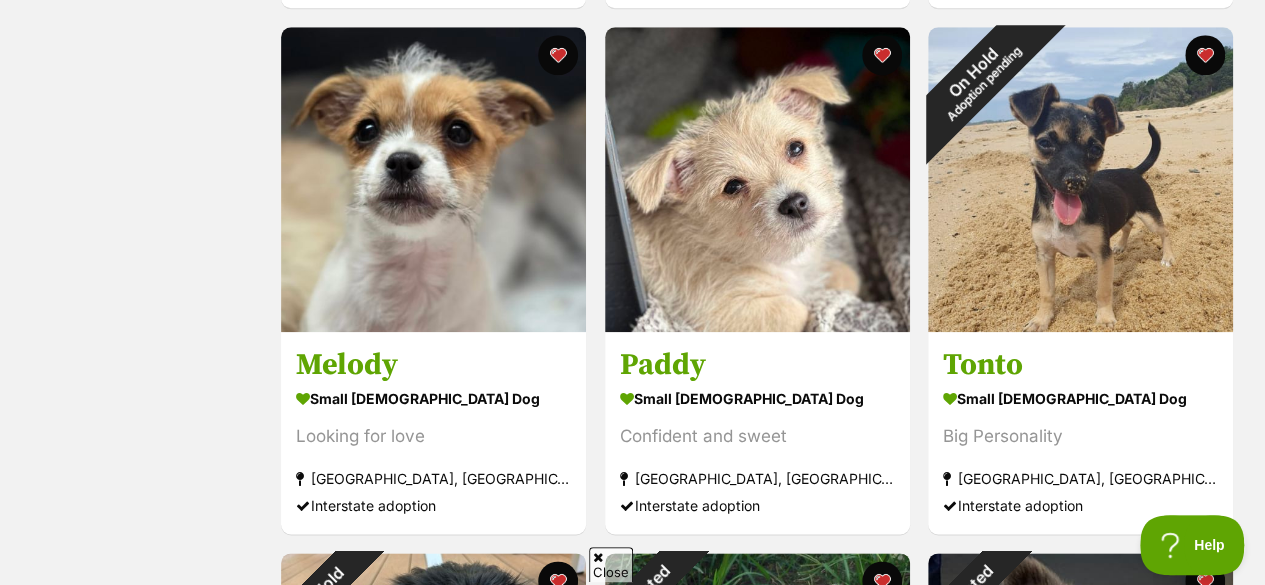 scroll, scrollTop: 0, scrollLeft: 0, axis: both 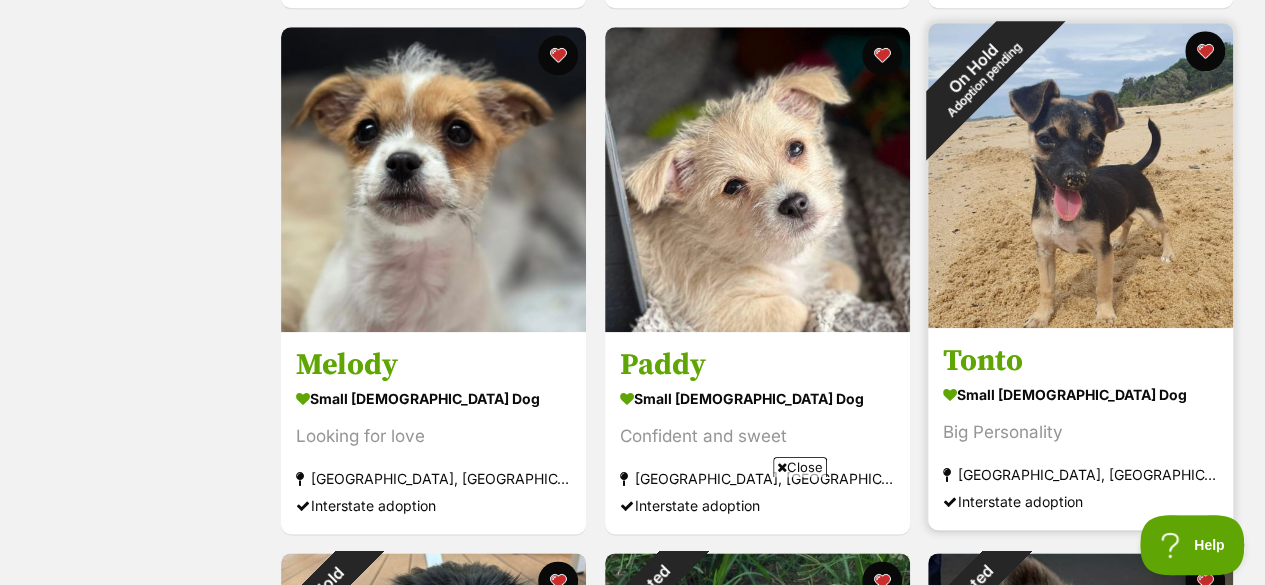 click at bounding box center (1080, 175) 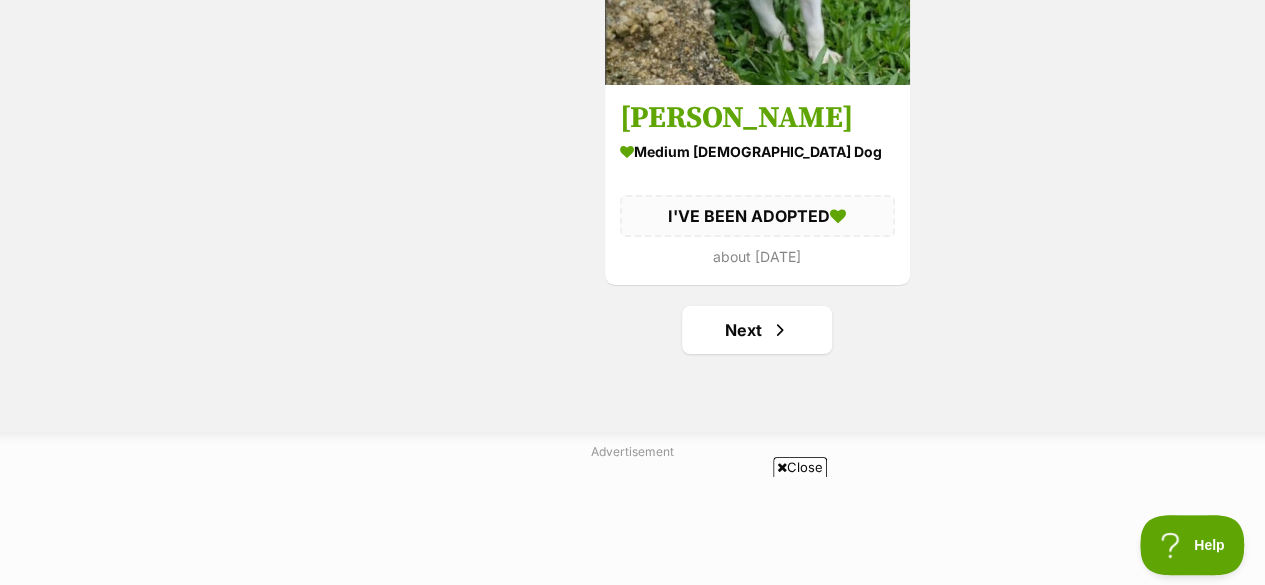 scroll, scrollTop: 3826, scrollLeft: 0, axis: vertical 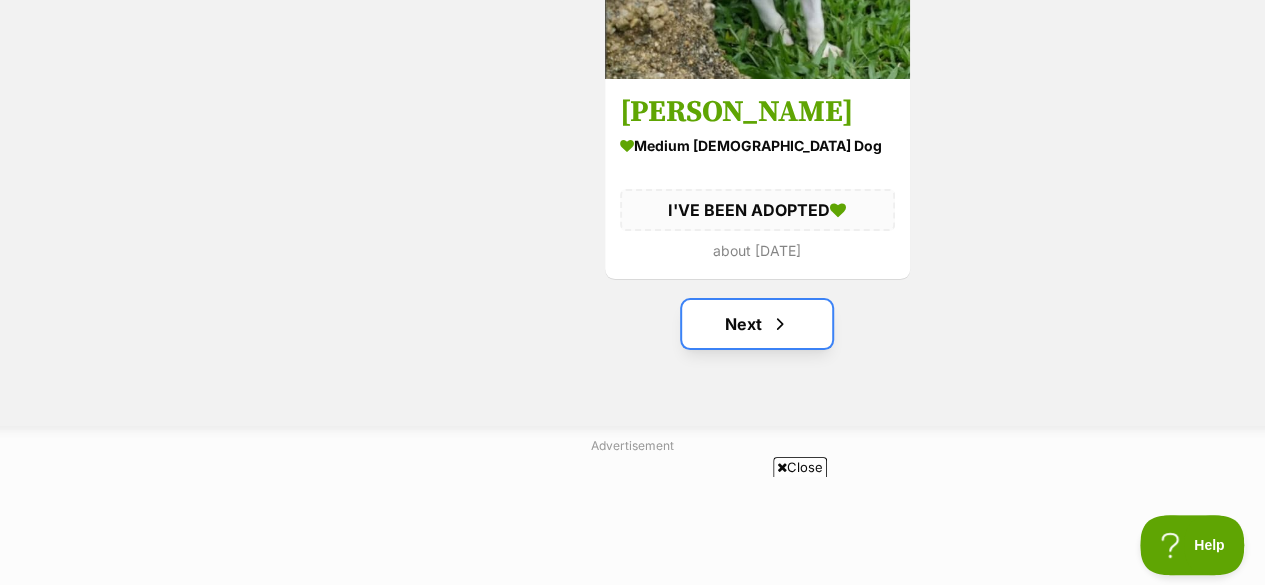 click on "Next" at bounding box center [757, 324] 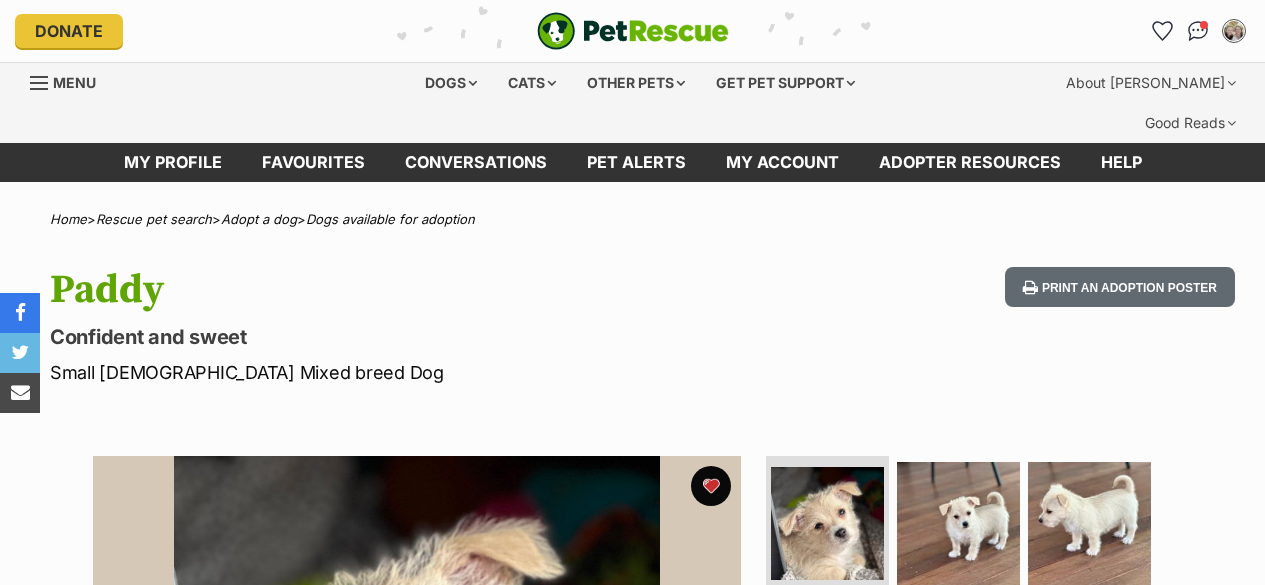 scroll, scrollTop: 0, scrollLeft: 0, axis: both 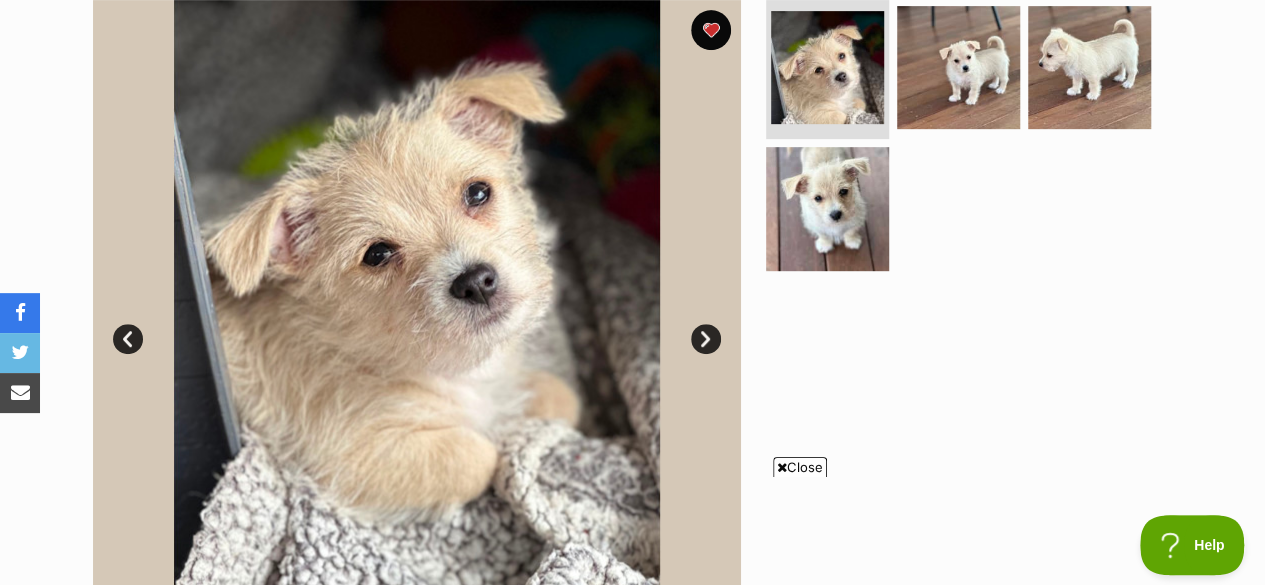 click on "Next" at bounding box center [706, 339] 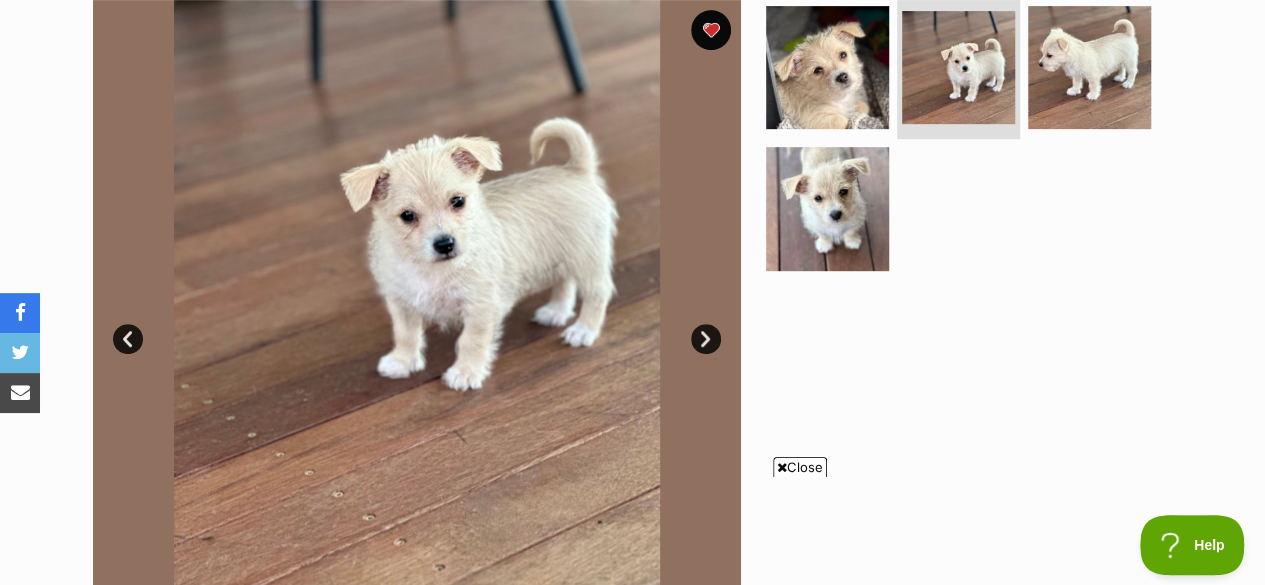 click on "Next" at bounding box center (706, 339) 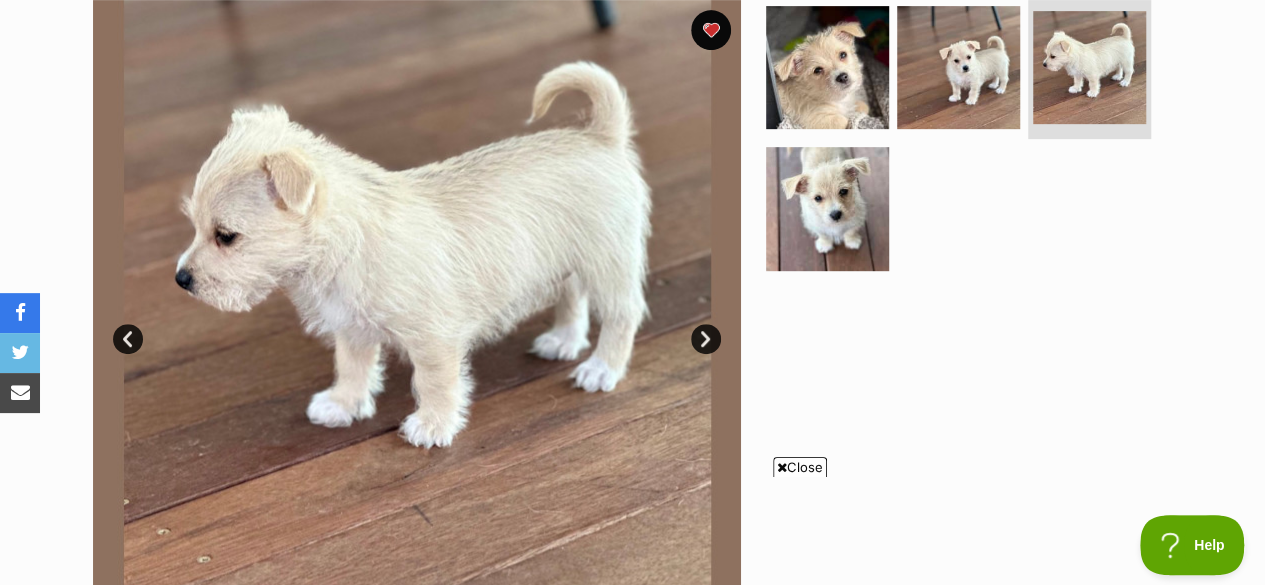 click on "Next" at bounding box center (706, 339) 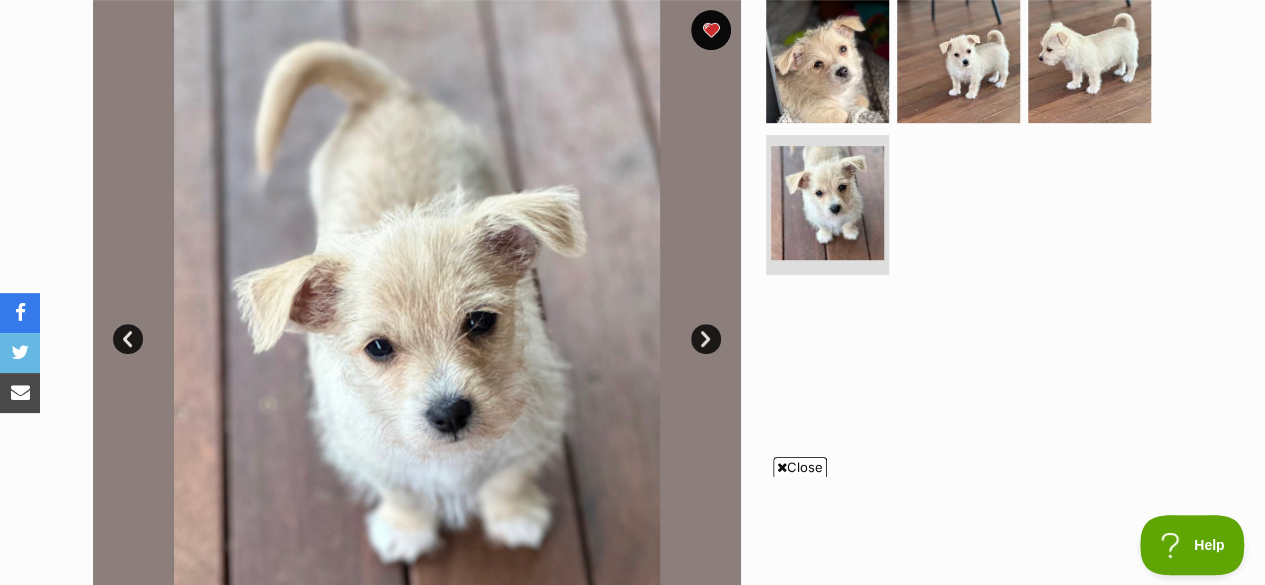 click on "Next" at bounding box center (706, 339) 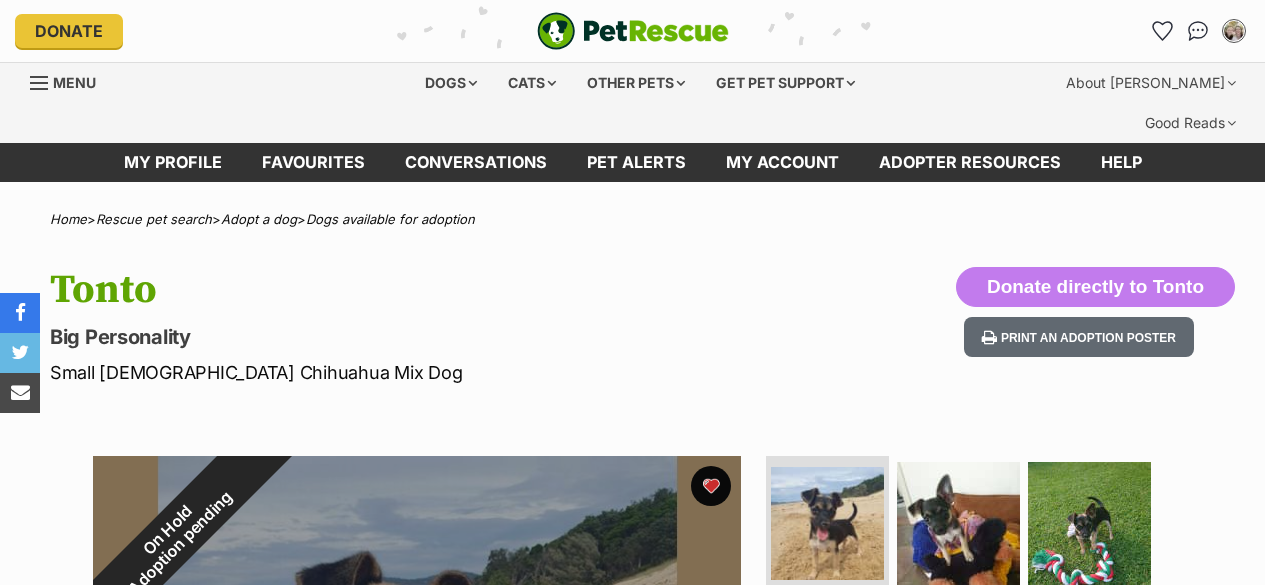 scroll, scrollTop: 0, scrollLeft: 0, axis: both 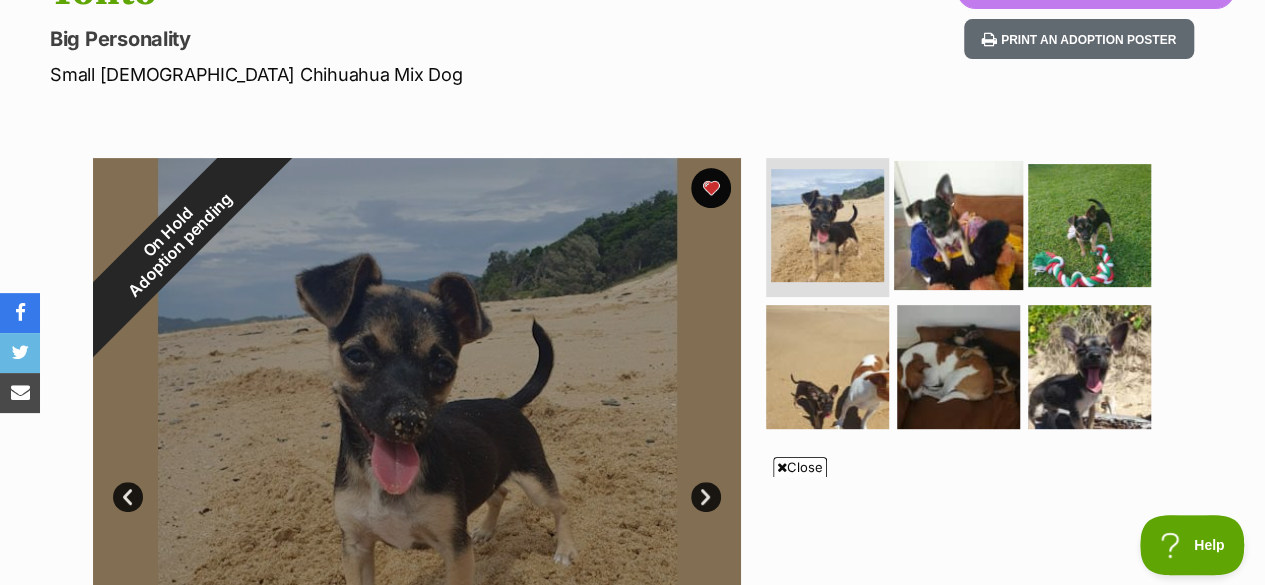 click at bounding box center [958, 224] 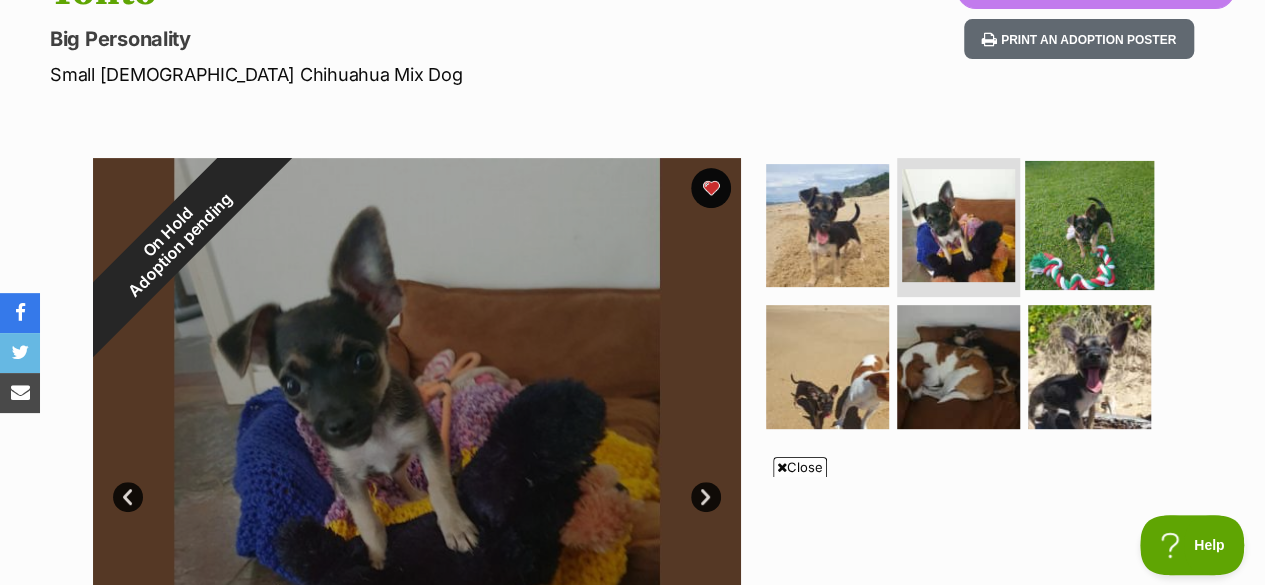 click at bounding box center (1089, 224) 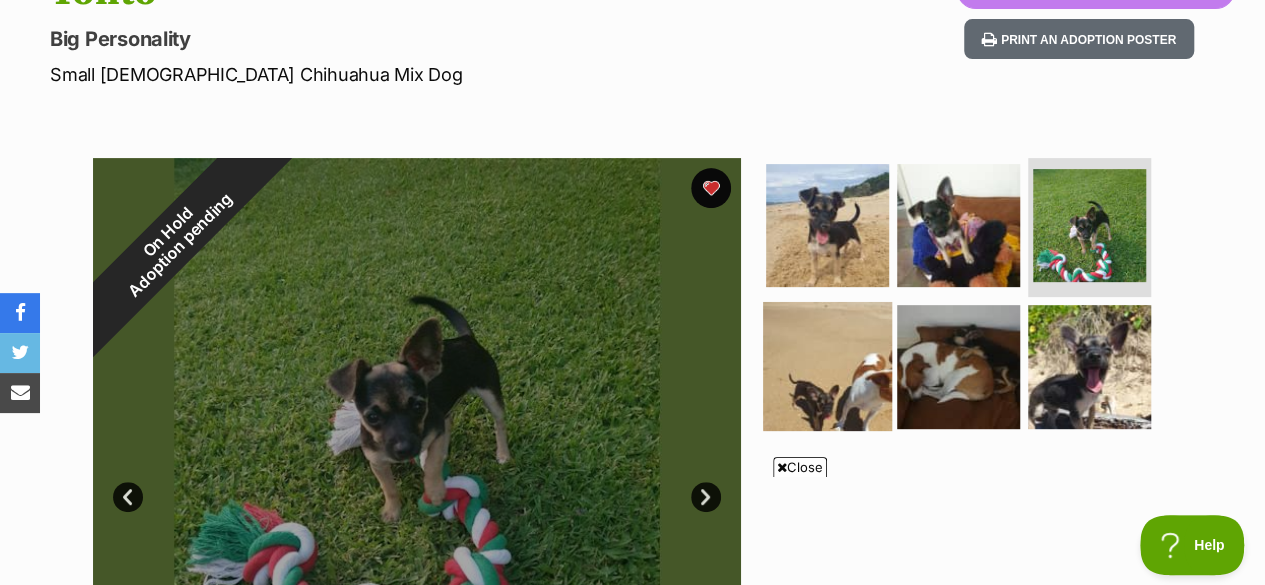 click at bounding box center [827, 366] 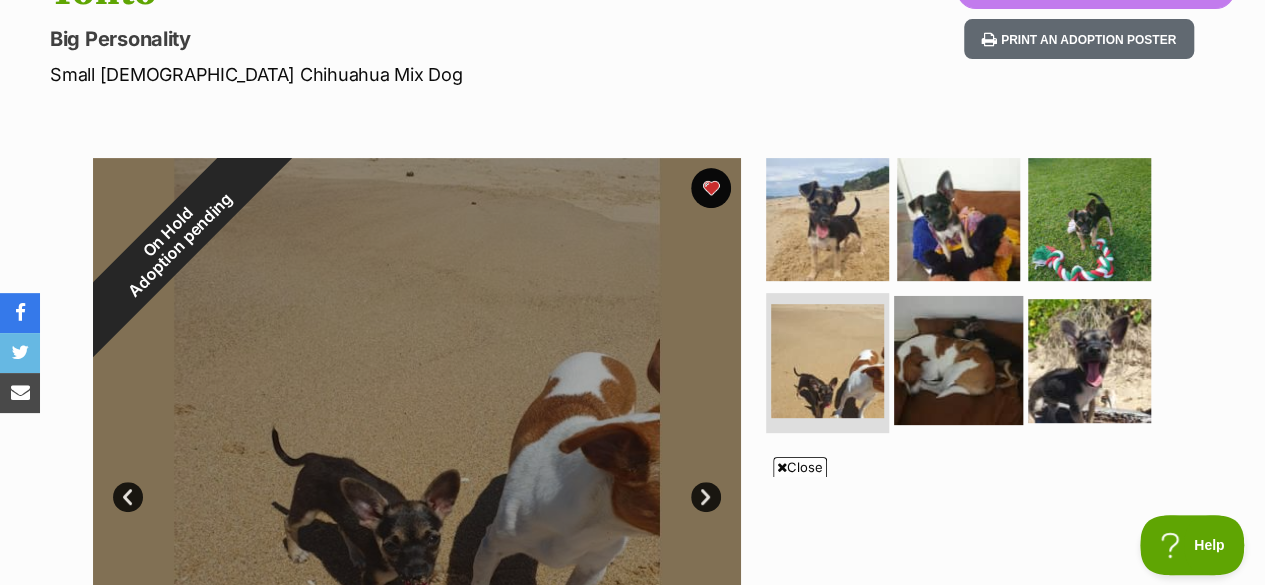 click at bounding box center (958, 360) 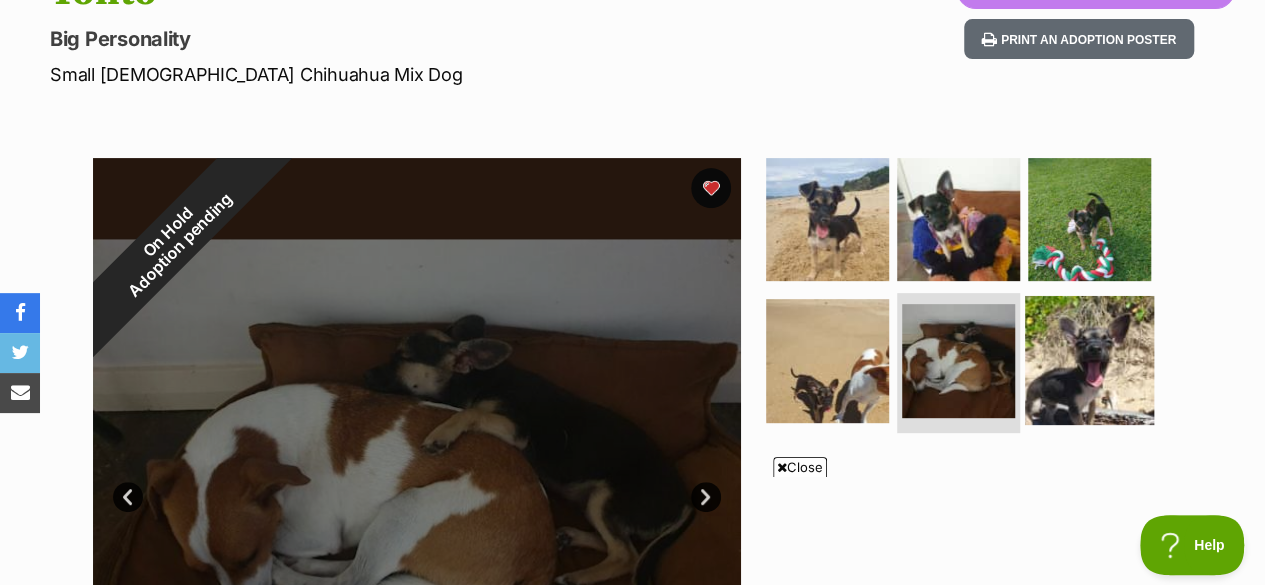 click at bounding box center (1089, 360) 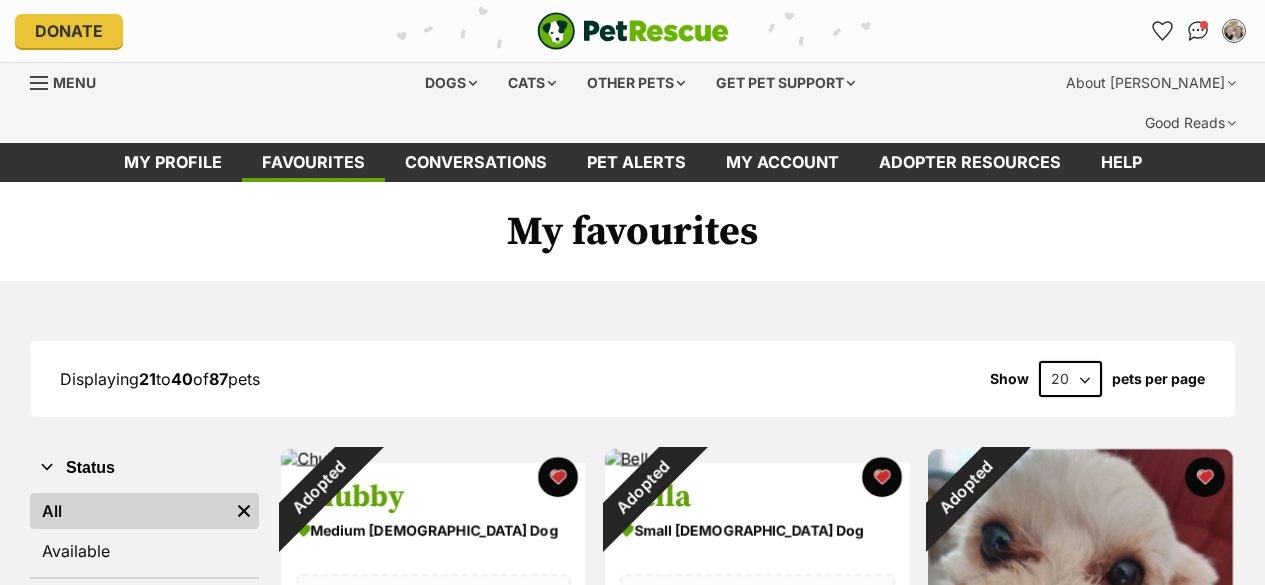 scroll, scrollTop: 0, scrollLeft: 0, axis: both 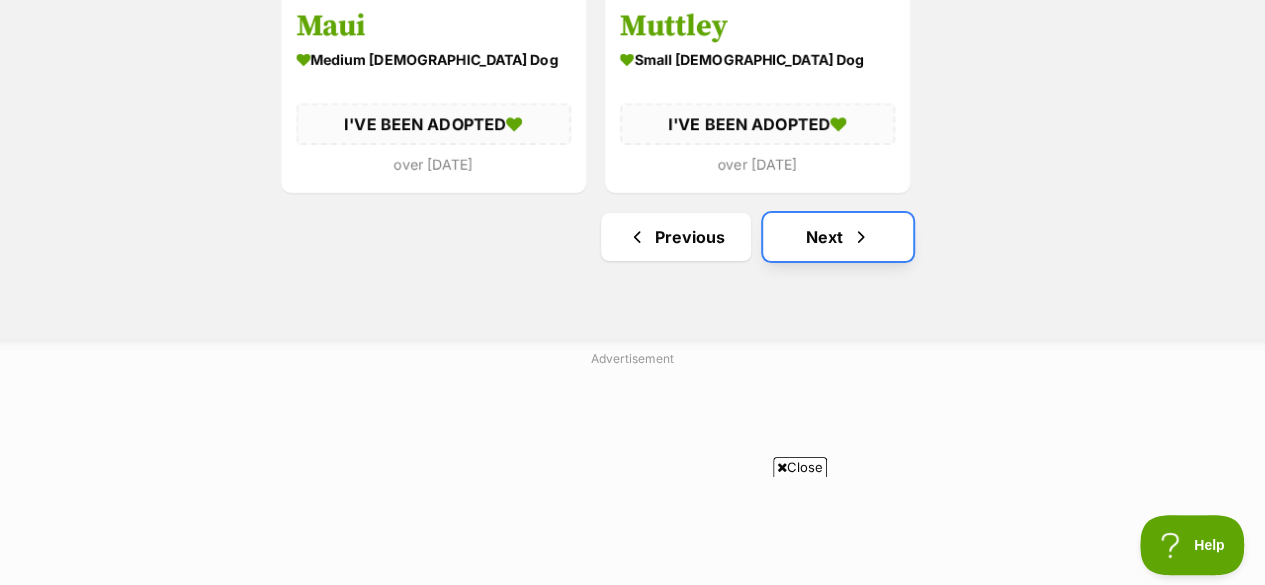 click on "Next" at bounding box center [838, 237] 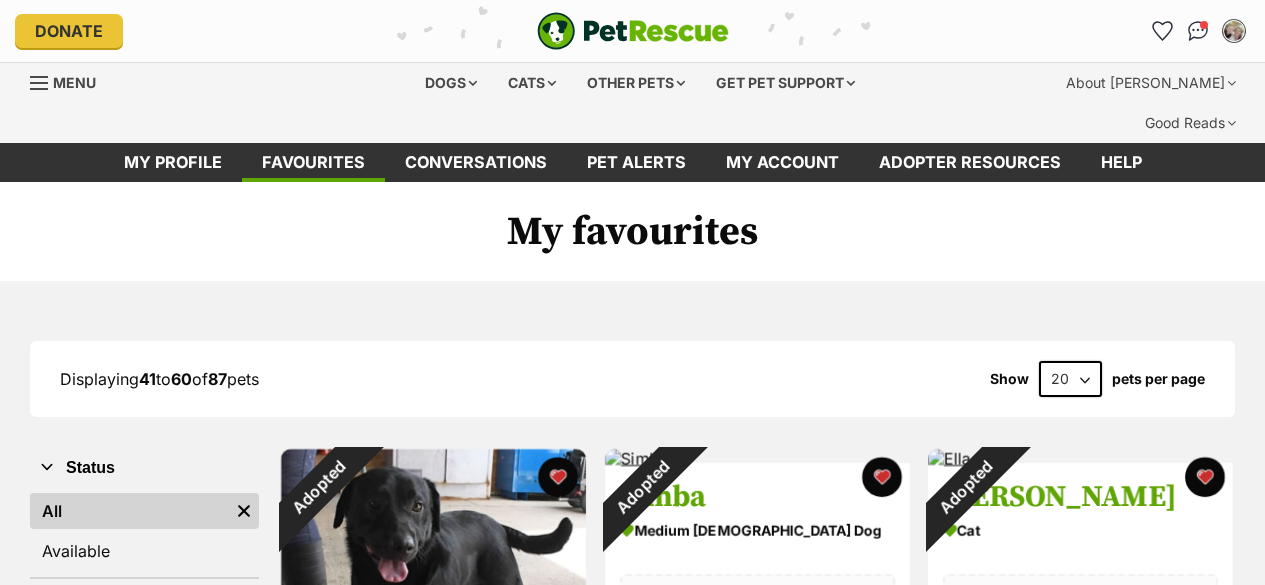 scroll, scrollTop: 0, scrollLeft: 0, axis: both 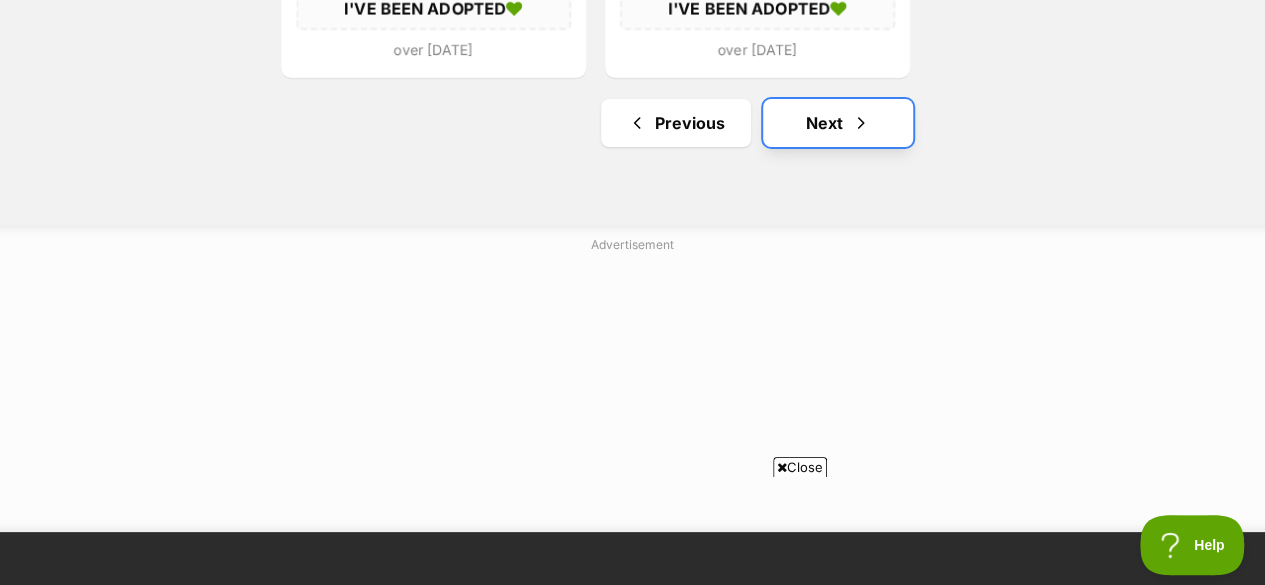 click on "Next" at bounding box center (838, 123) 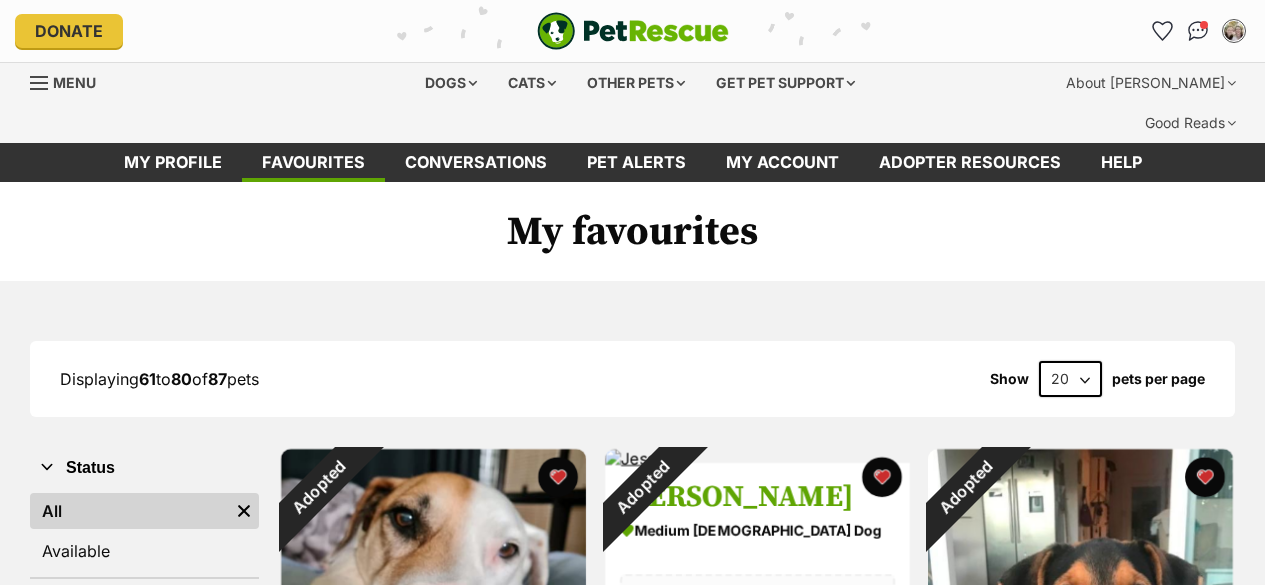 scroll, scrollTop: 0, scrollLeft: 0, axis: both 